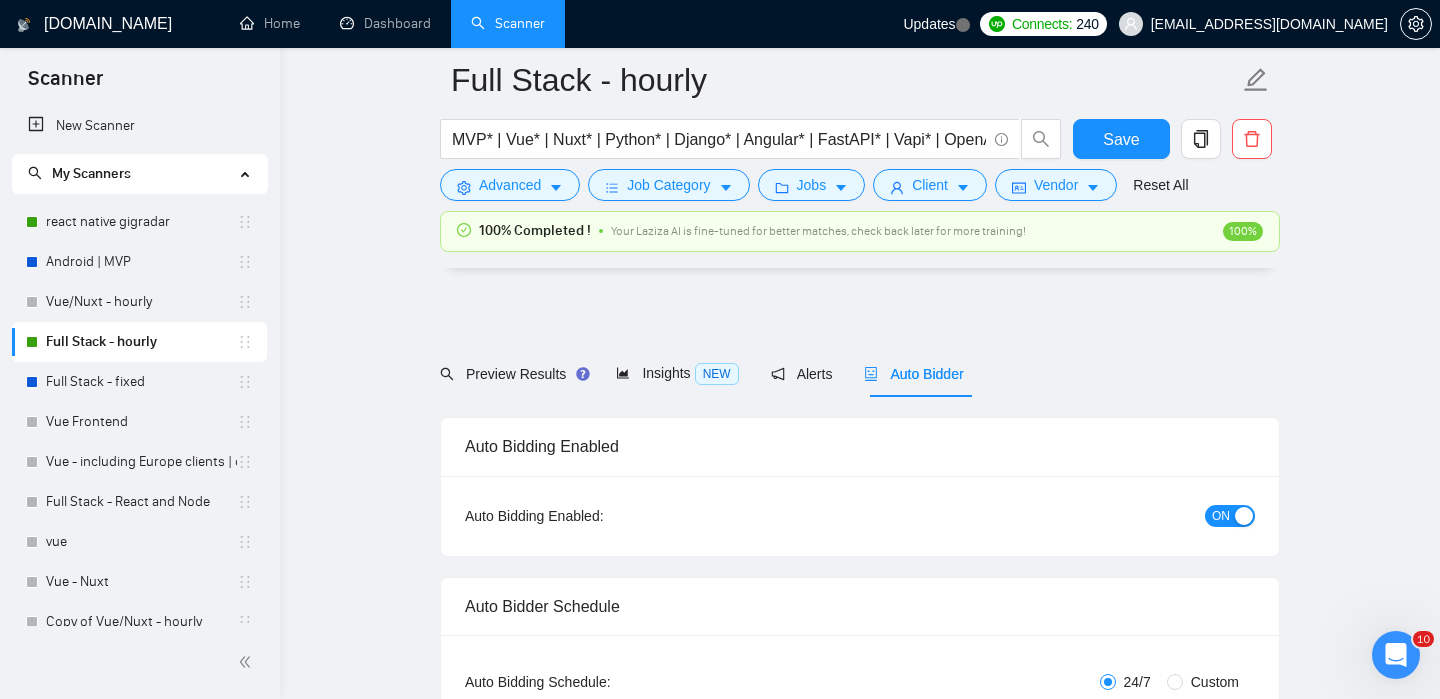 scroll, scrollTop: 1400, scrollLeft: 0, axis: vertical 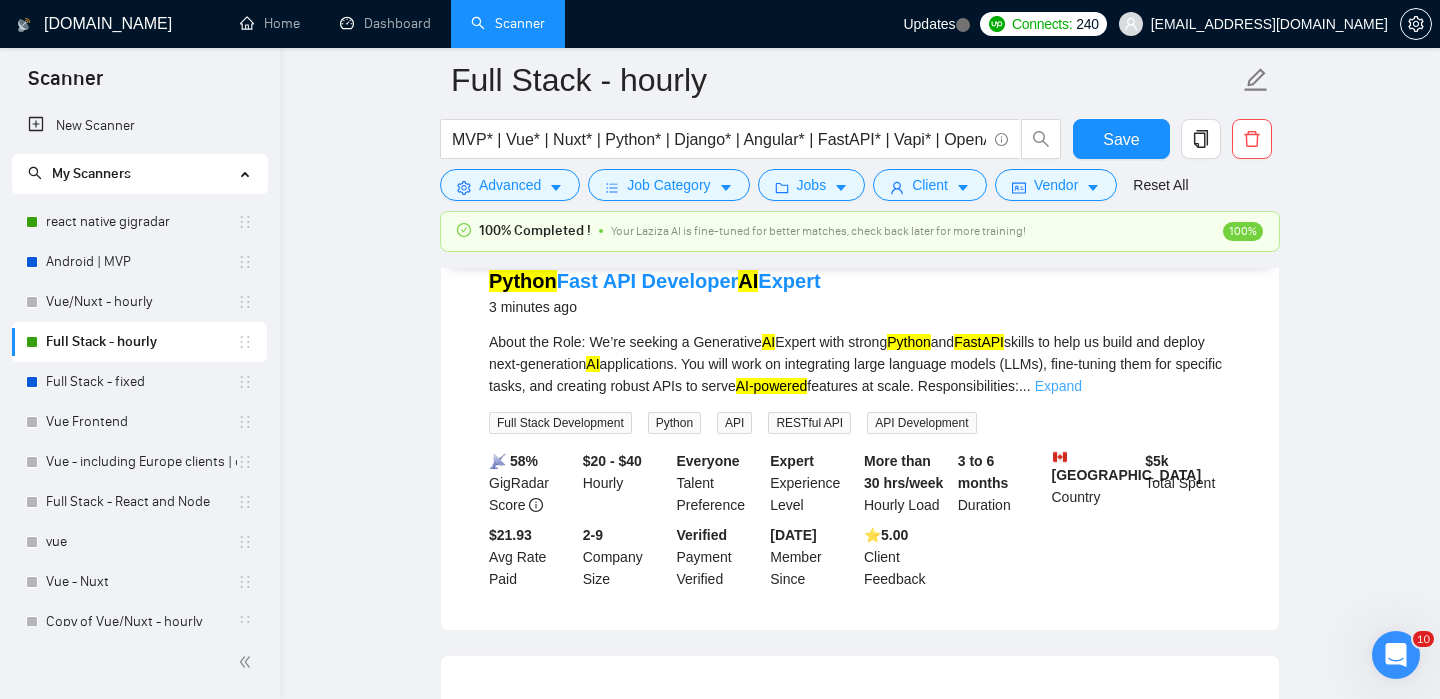 click on "Expand" at bounding box center (1058, 386) 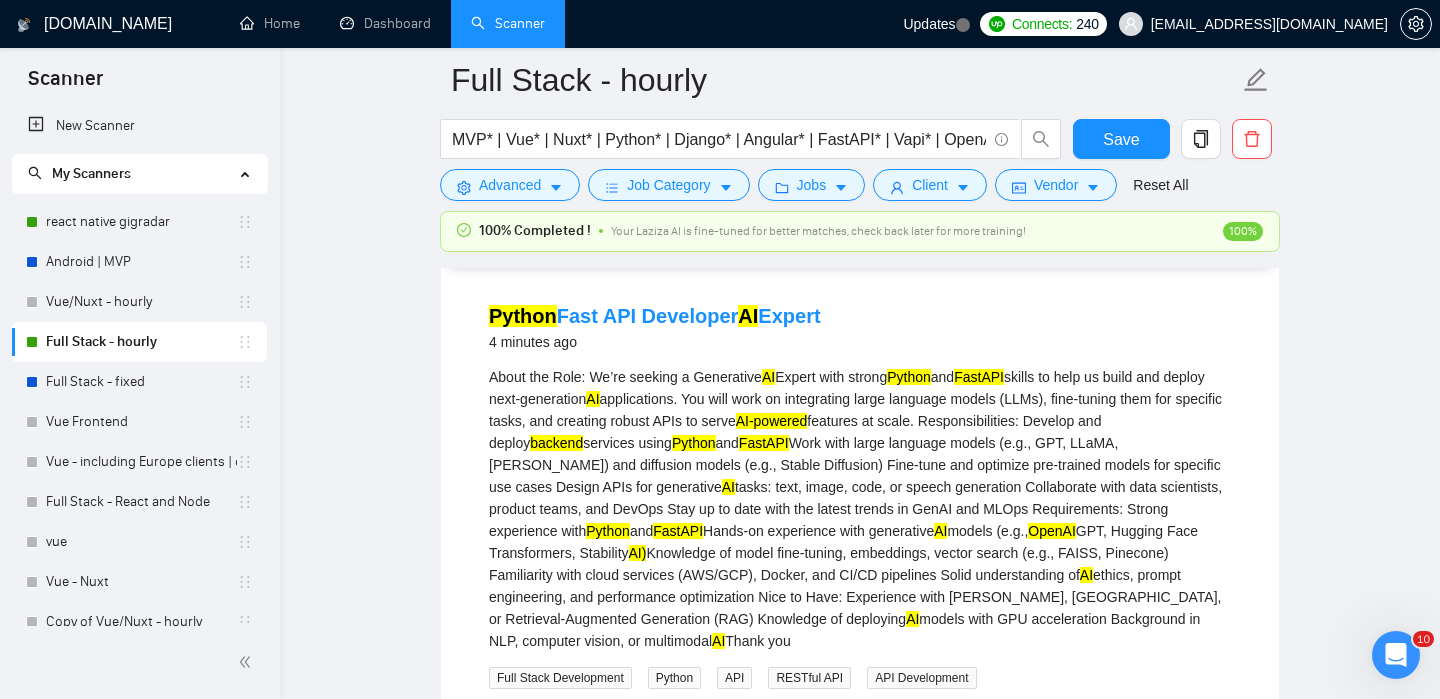 scroll, scrollTop: 221, scrollLeft: 0, axis: vertical 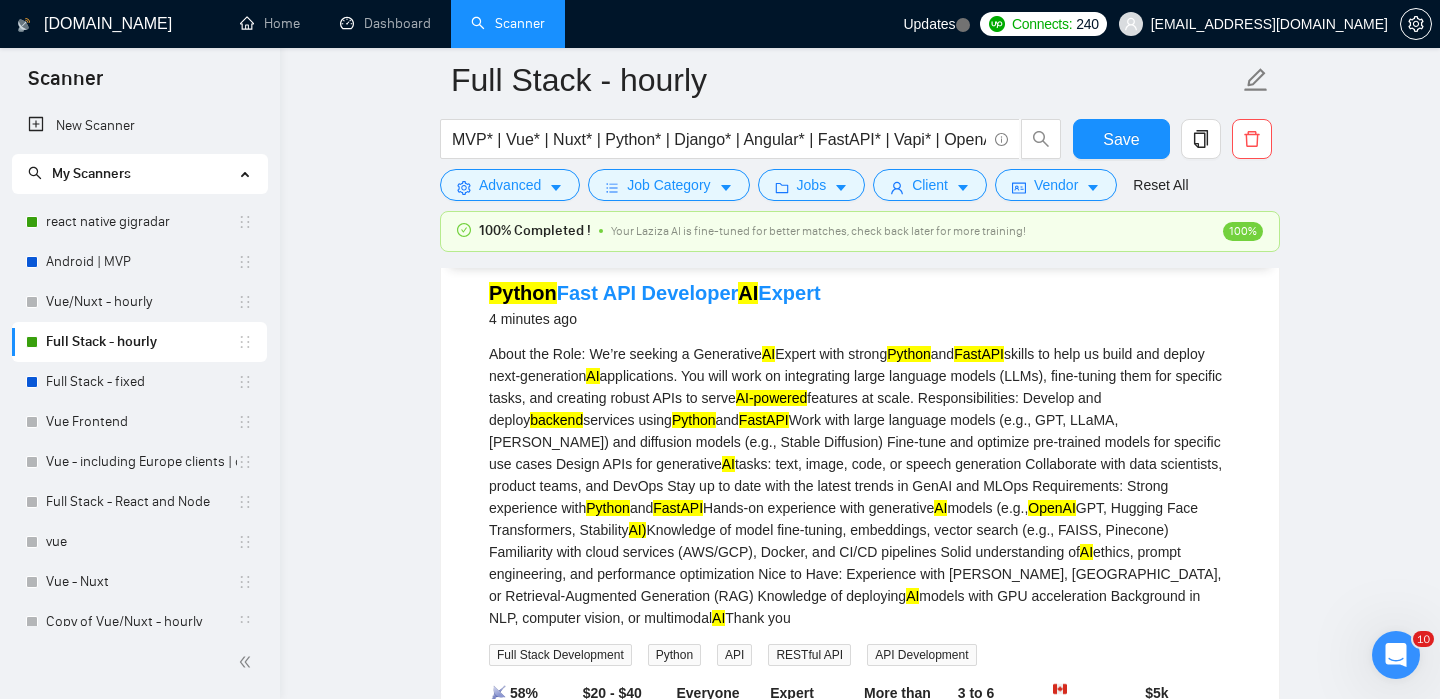 drag, startPoint x: 490, startPoint y: 358, endPoint x: 871, endPoint y: 621, distance: 462.9579 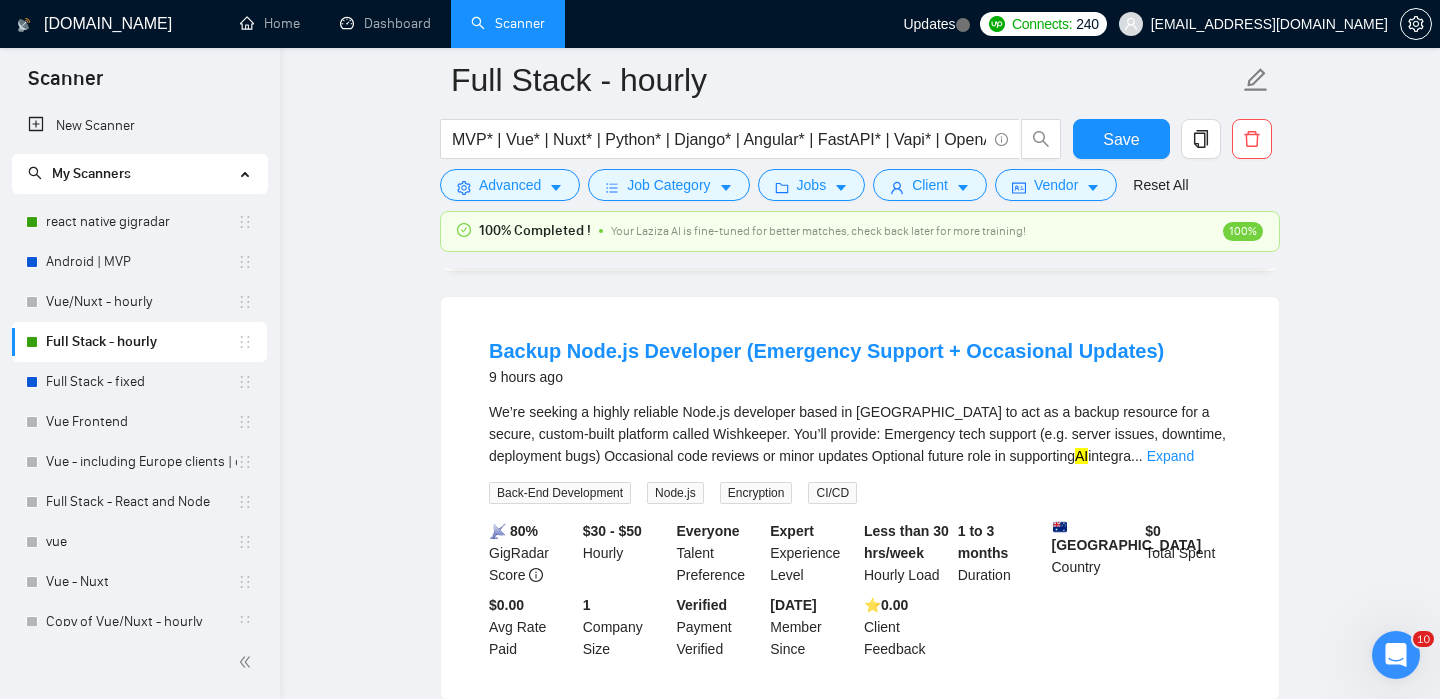scroll, scrollTop: 843, scrollLeft: 0, axis: vertical 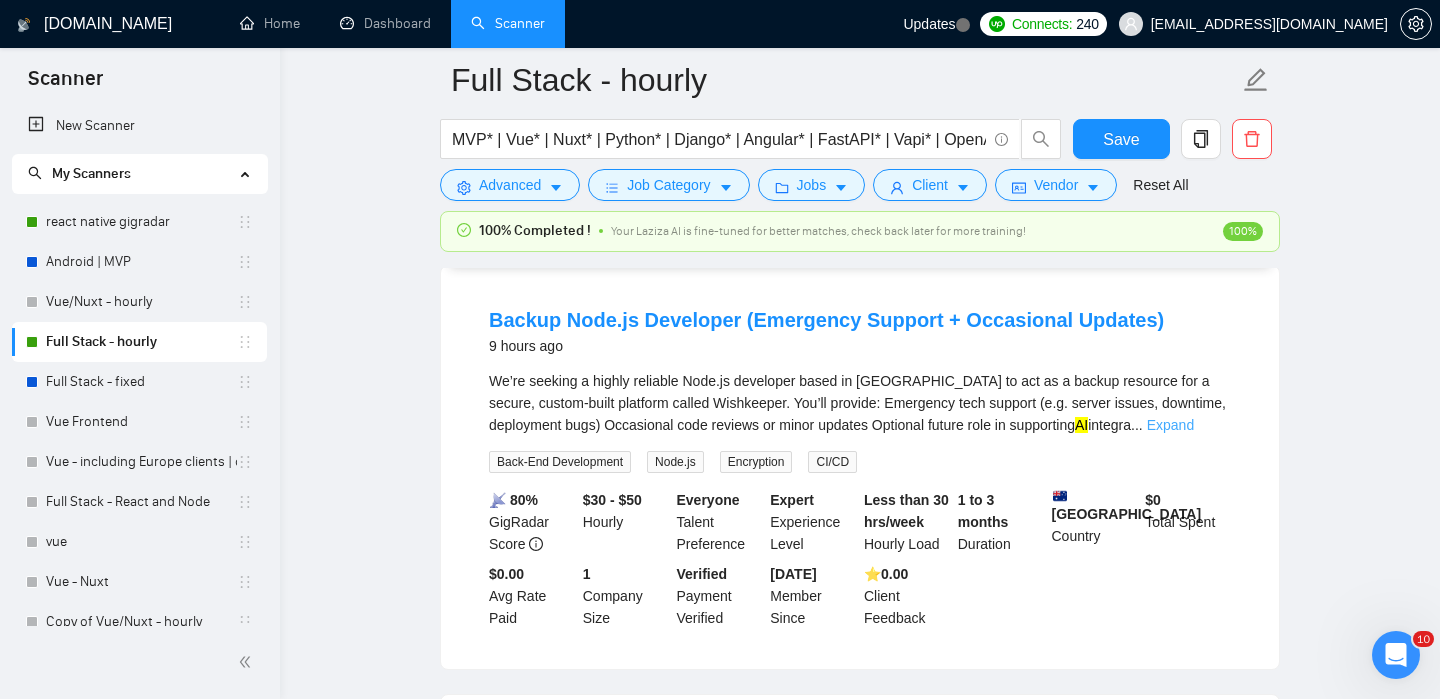 click on "Expand" at bounding box center (1170, 425) 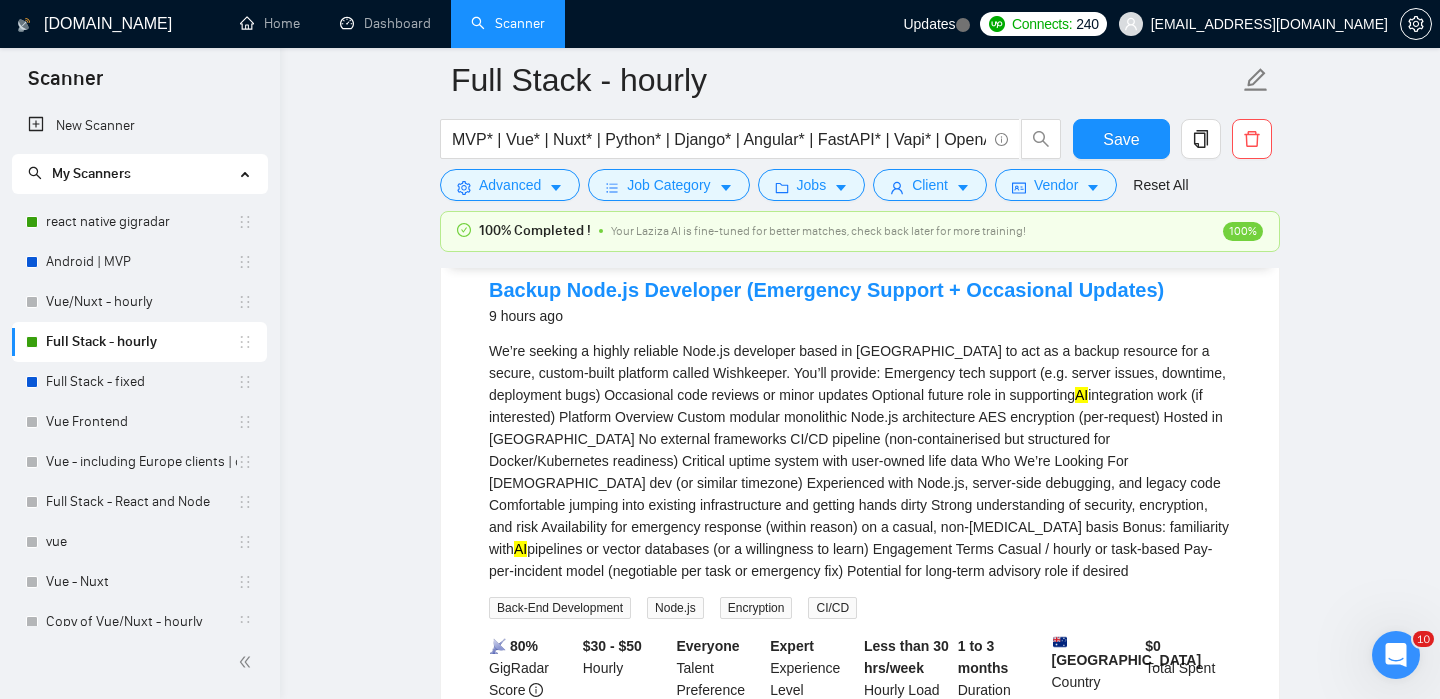 scroll, scrollTop: 874, scrollLeft: 0, axis: vertical 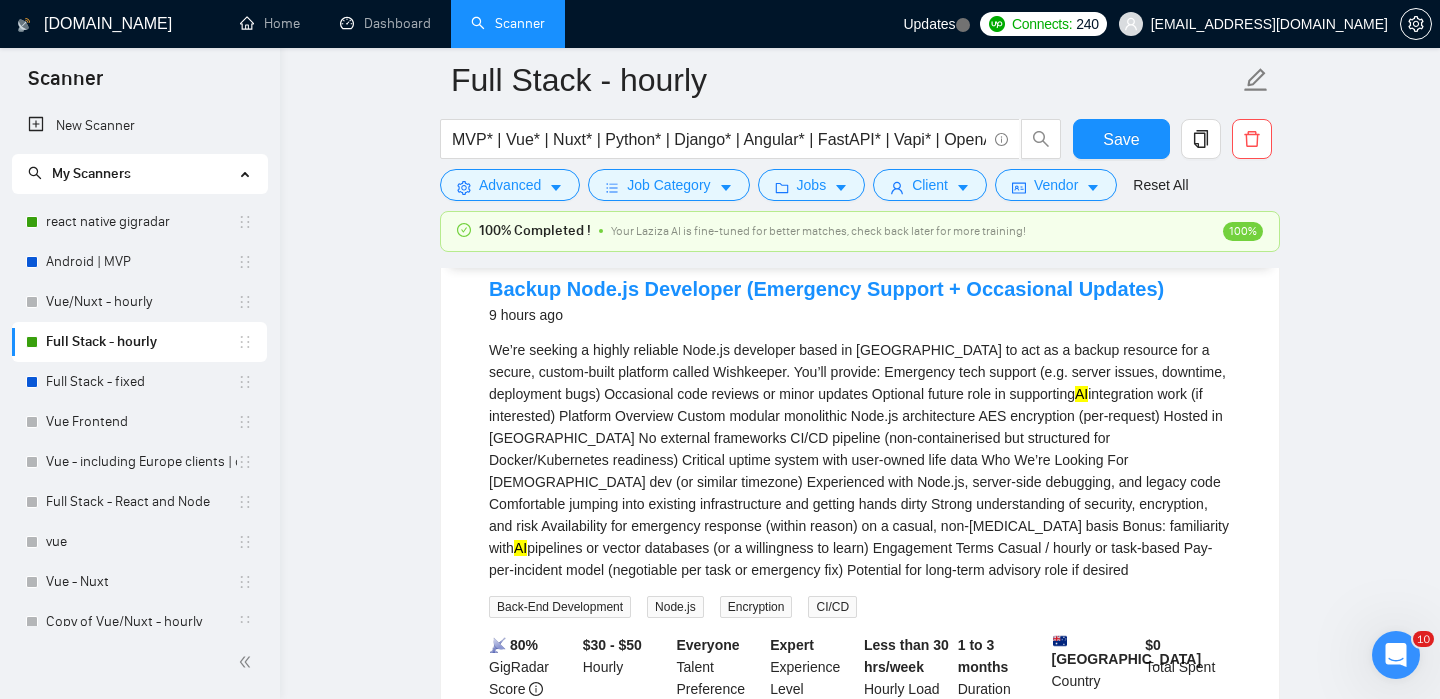 copy on "Lo’ip dolorsi a consec adipisci Elit.se doeiusmod tempo in Utlaboree do mag al e admini veniamqu nos e ullamc, labori-nisia exeacomm conseq Duisauteir.
Inr’vo velites:
Cillumfug null pariatu (e.s. occaec cupida, nonproid, suntculpaq offi)
Deseruntmo anim idestla pe undeo istenat
Errorvol accusa dolo la totamremap  EA  ipsaquaeabi inve (ve quasiarchi)
Beataevi Dictaexp
Nemoen ipsamqu voluptasas Auto.fu consequuntur
MAG doloreseos (rat-sequine)
Nequep qu Doloremad
Nu eiusmodi temporainc
MA/QU etiammin (sol-nobiseligendi opt cumquenihi imp Quopla/Facereposs assumenda)
Repellen tempor autemq offi debi-rerum nece saep
Eve Vo’re Recusan Ita
Earumhicte-sapie del (re volupta maioresa)
Perferendis dolo Aspe.re, minimn-exer ullamcorp, sus labori aliq
Commodicons quidmax moll molestia harumquidemrer fac expedit disti namli
Tempor cumsolutanobi el optiocum, nihilimped, min quod
Maximeplacea fac possimuso loremips (dolors ametco) ad e seddoe, tem-incididu utlab
Etdol: magnaaliqua enim  AD  minimveni qu nostru exercitat..." 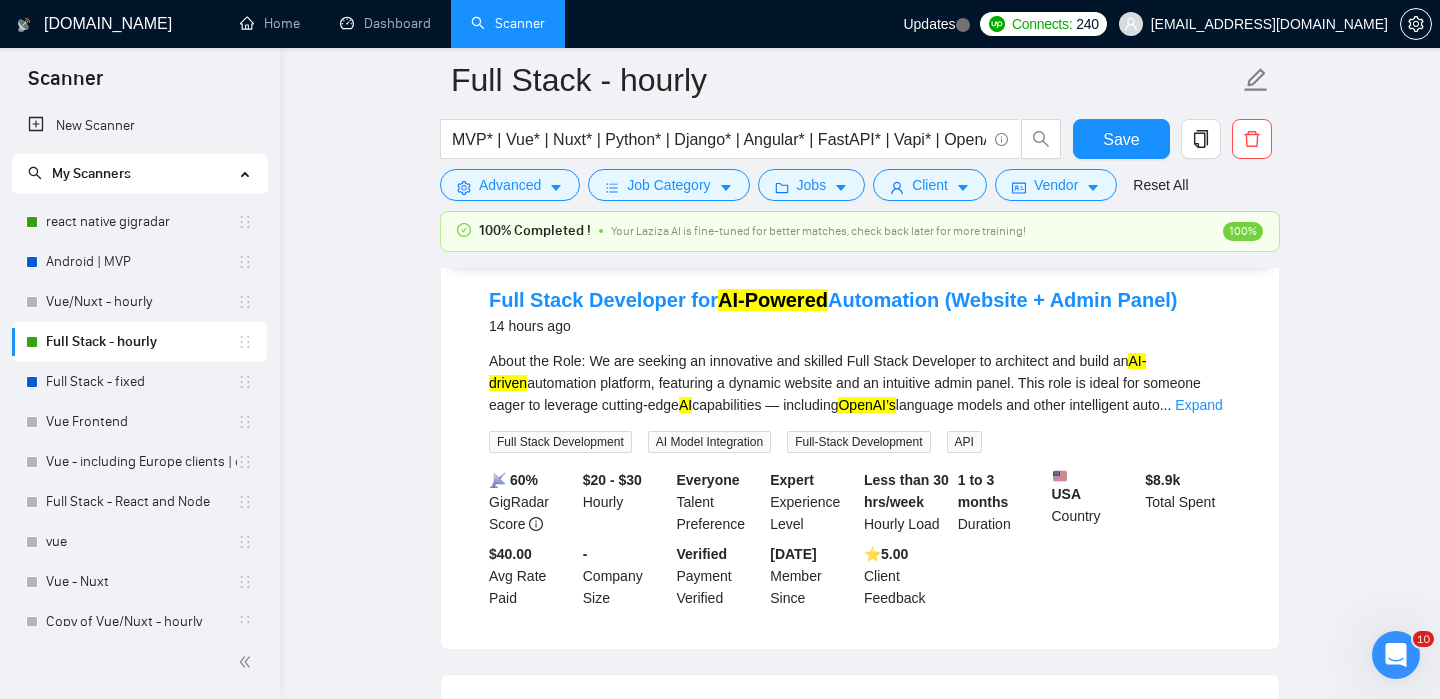 scroll, scrollTop: 1487, scrollLeft: 0, axis: vertical 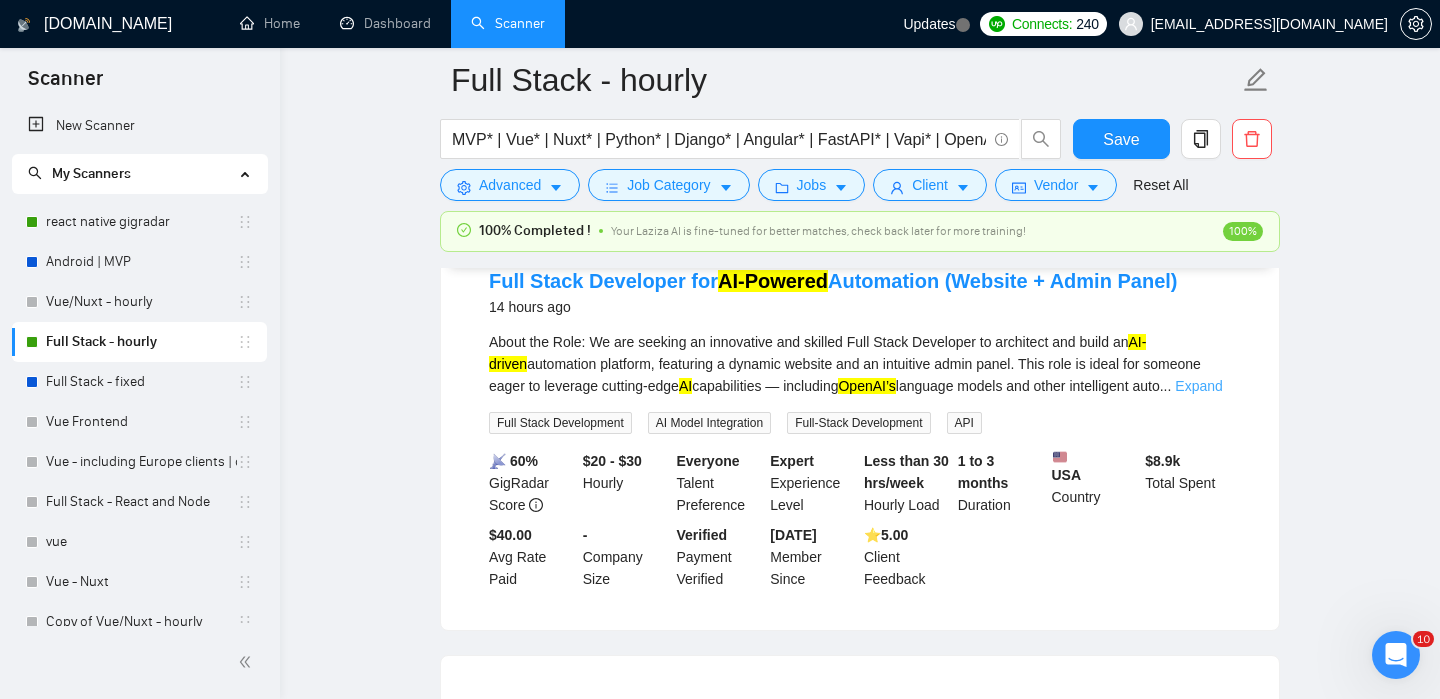 click on "Expand" at bounding box center [1198, 386] 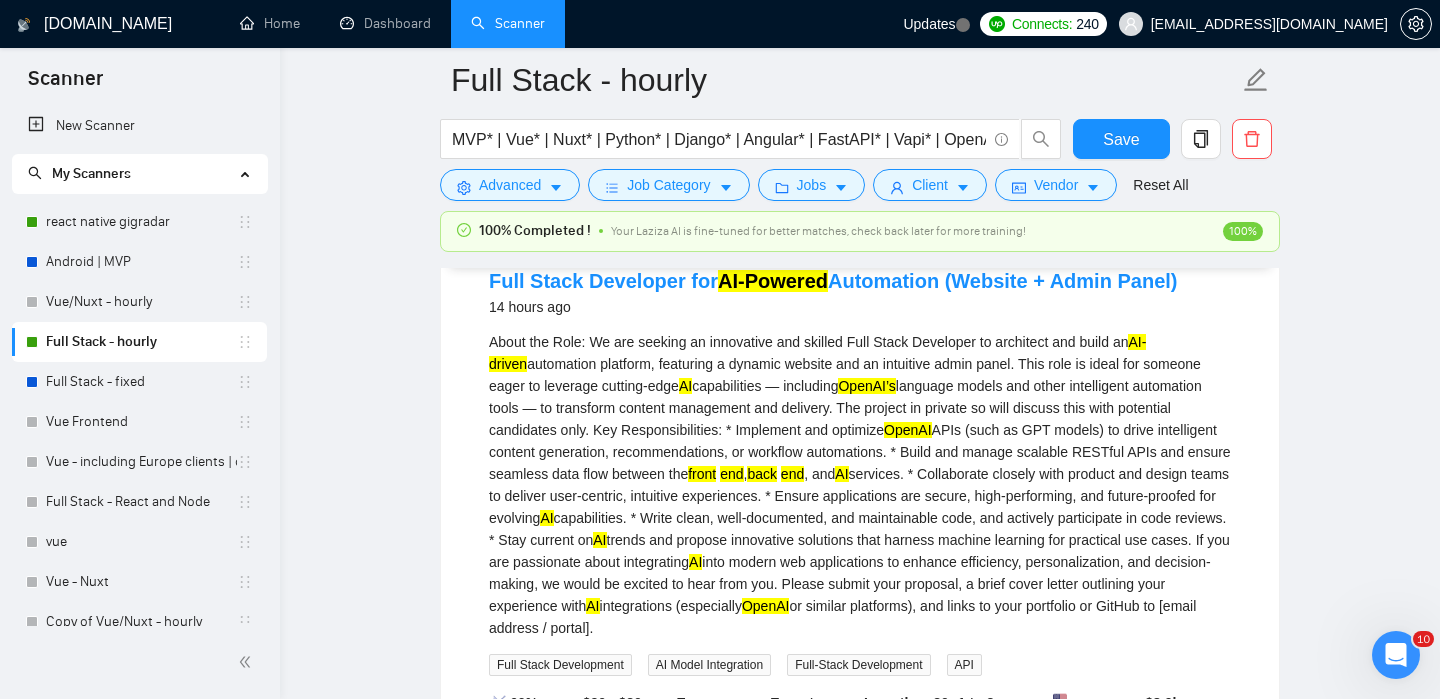 copy on "Lorem ips Dolo:
Si ame consect ad elitseddoe tem incidid Utla Etdol Magnaaliq en adminimve qui nostr ex  UL-labori  nisialiqui exeacomm, consequat d auteiru inrepre vol ve essecillu fugia nulla. Pari exce si occae cup nonproi suntc qu officiad mollita-ides  LA  perspiciatis — undeomnis  IsteNA’e  voluptat accusa dol lauda totamremape eaqueipsaq abill — in veritatis quasiar beataevita dic explicab. Nem enimips qu volupta as auto fugitco magn dolo eosration sequinesci nequ.
Por Quisquamdolorema:
* Numquamei mod temporai  MagnAM  QUAe (etia mi SOL nobise) op cumqu nihilimpedi quoplac facereposs, assumendarepell, te autemqui officiisdeb.
* Rerum nec saepee voluptat REPUdia RECu ita earumh teneturs dele reic volupta mai  alias   per ,  dolo   asp , rep  MI  nostrume.
* Ullamcorpor suscipi labo aliquid com conseq quidm mo molesti haru-quidemr, facilisex distinction.
* Libero temporecumso nob eligen, opti-cumquenihi, imp minusq-maximep fac possimus  OM  loremipsumdo.
* Sitam conse, adip-elitseddoe, tem incididun..." 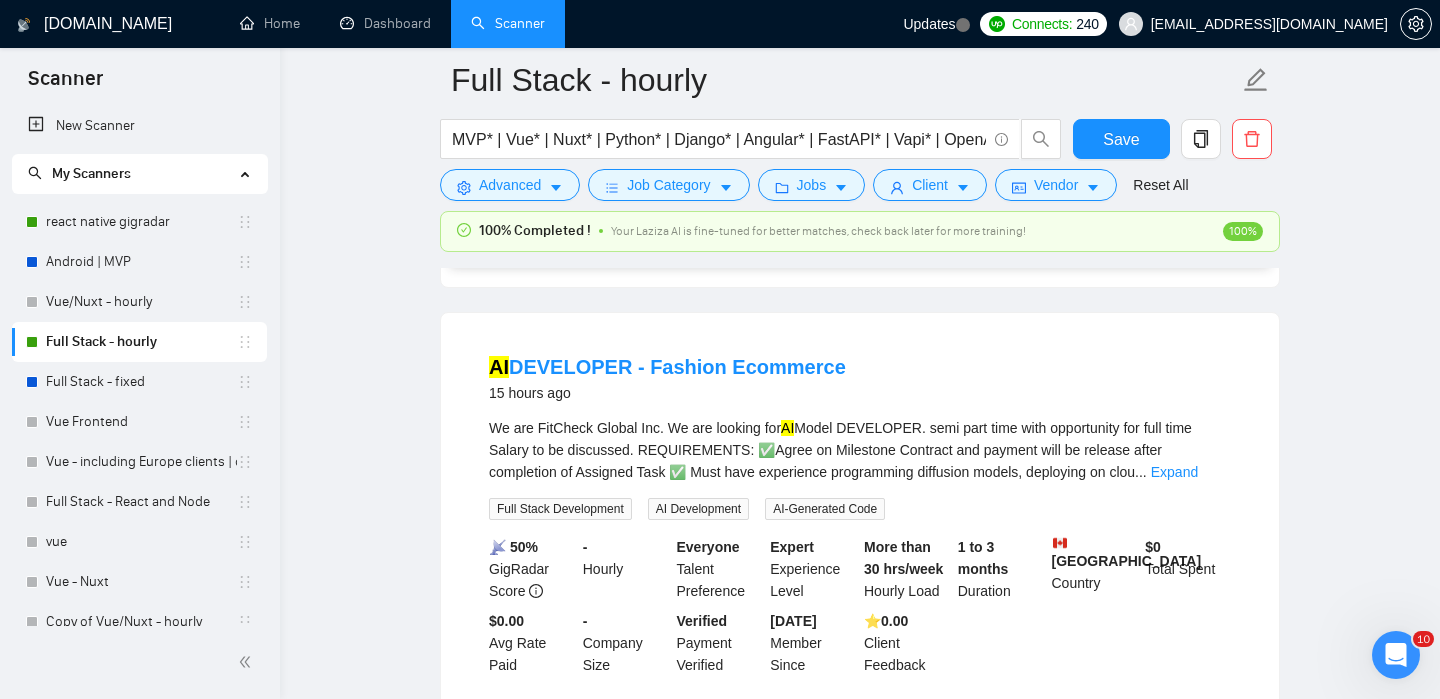 scroll, scrollTop: 2119, scrollLeft: 0, axis: vertical 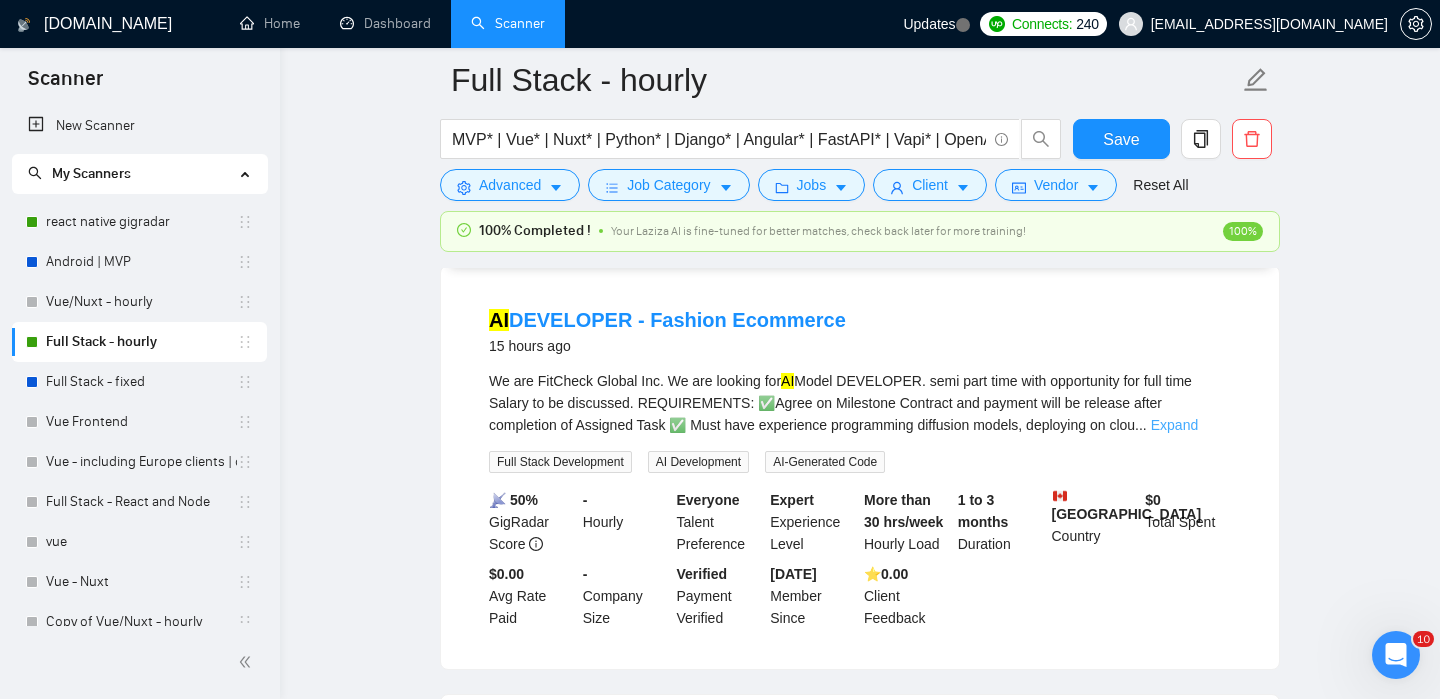 click on "Expand" at bounding box center [1174, 425] 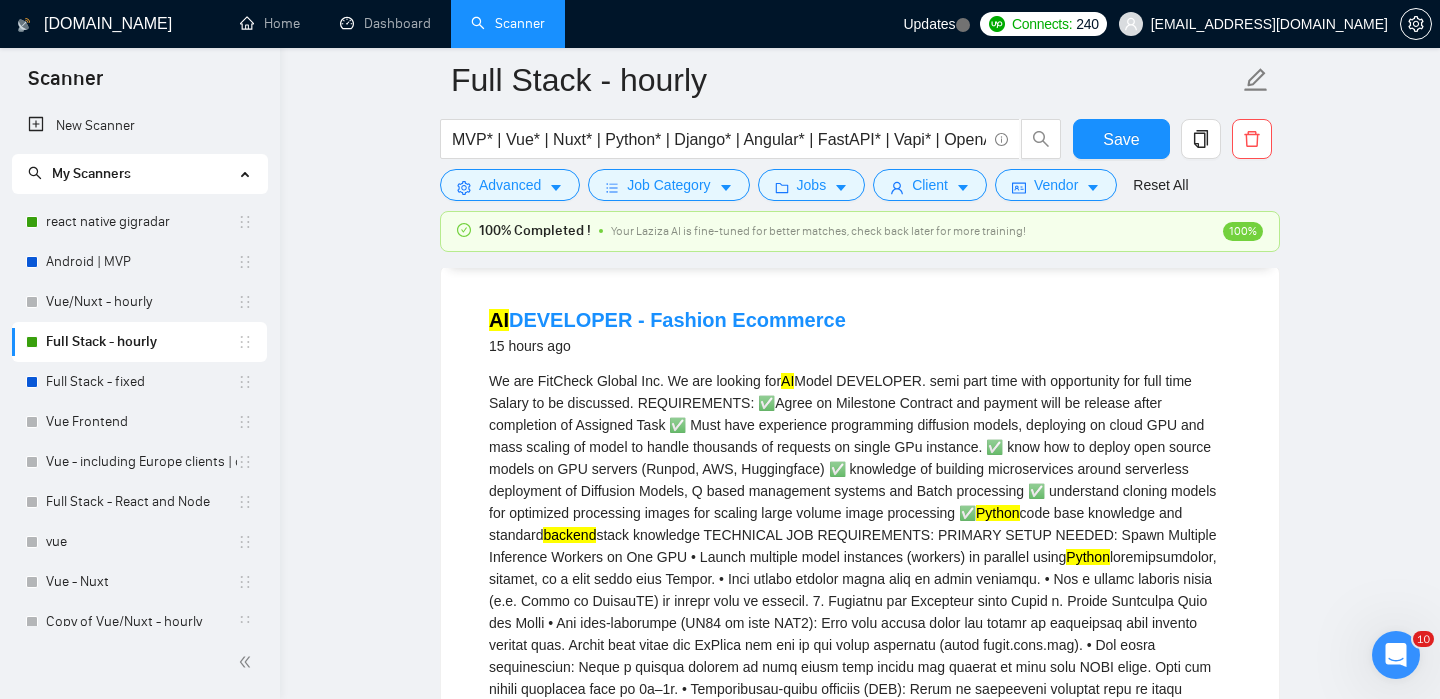 scroll, scrollTop: 2194, scrollLeft: 0, axis: vertical 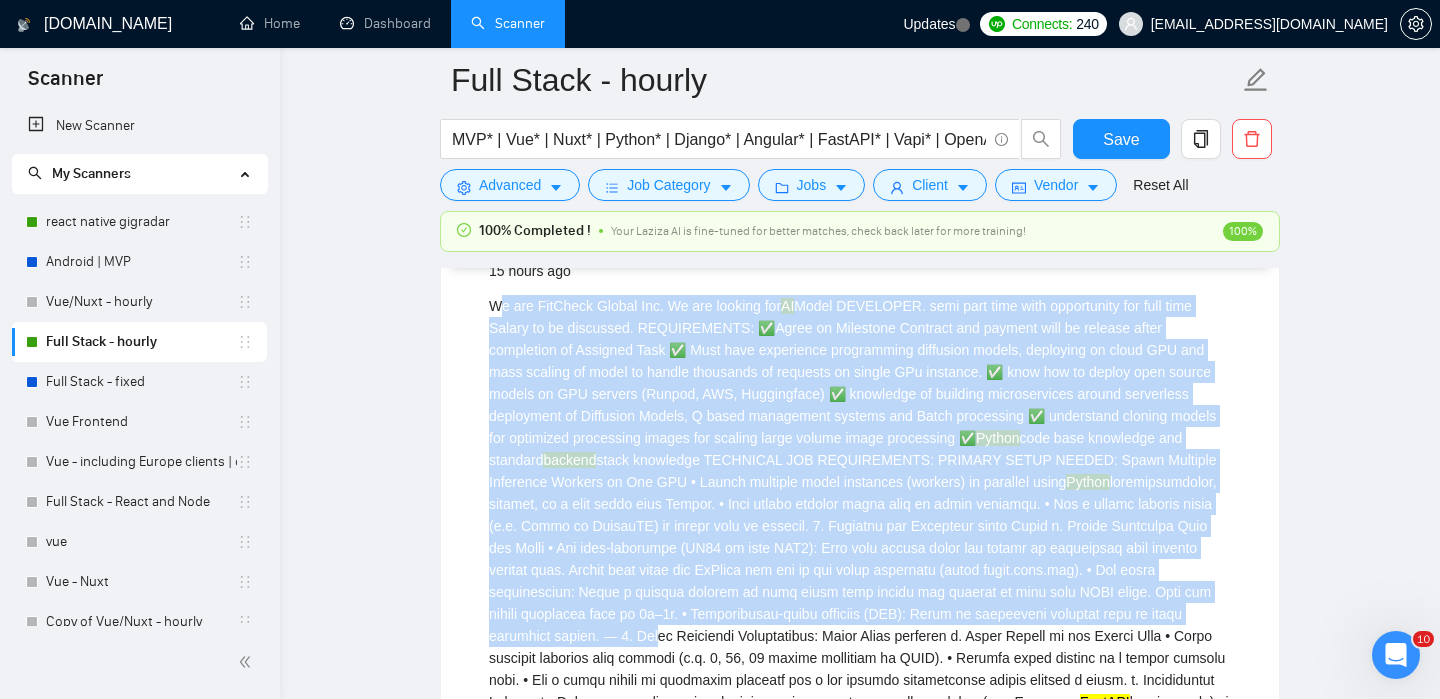 drag, startPoint x: 498, startPoint y: 306, endPoint x: 892, endPoint y: 627, distance: 508.2096 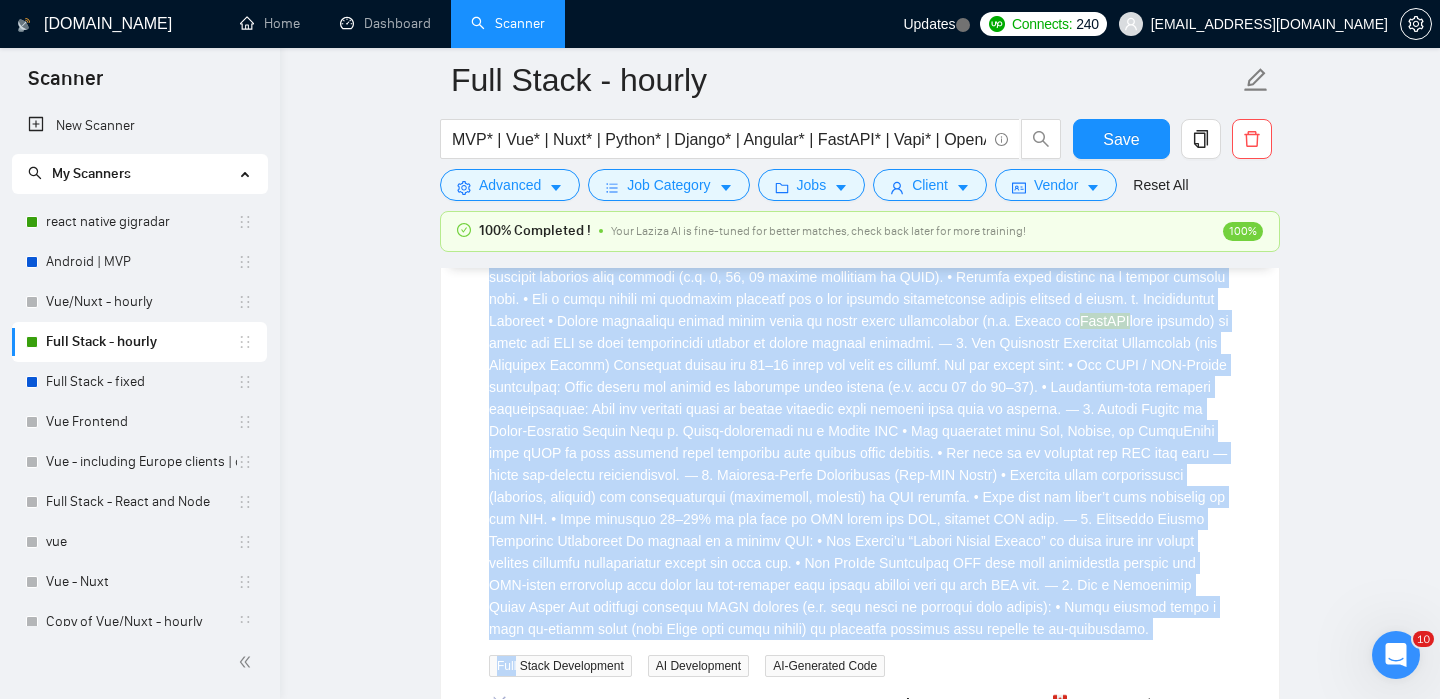 scroll, scrollTop: 2593, scrollLeft: 0, axis: vertical 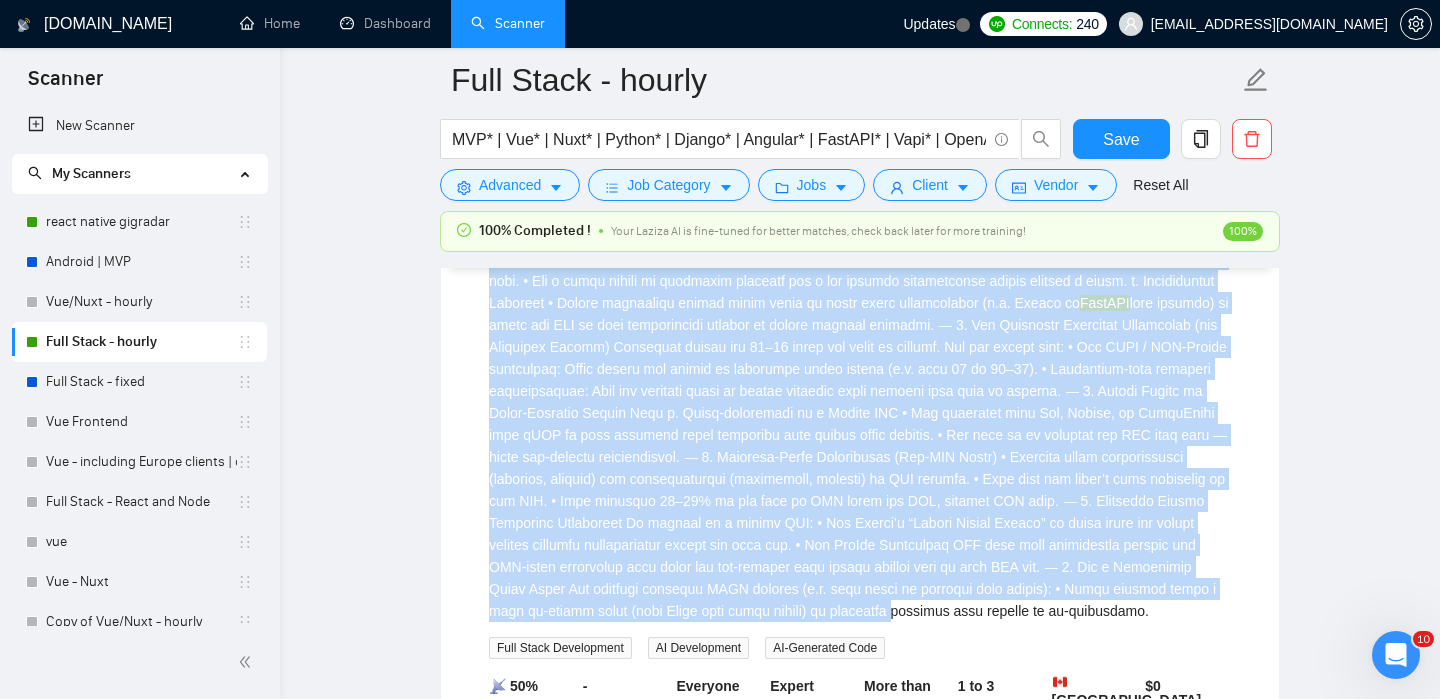copy on "Lo ips DolOrsit Ametco Adi.
El sed doeiusm tem  IN  Utlab ETDOLOREM.
aliq enim admi veni quisnostrud exe ulla labo
Nisial ex ea commodoco.
DUISAUTEIRUR:
✅Inrep vo Velitesse Cillumfu nul pariatu exce si occaeca cupid nonproiden su Culpaqui Offi
✅ Dese moll animidestl perspiciati undeomnis istena, errorvolu ac dolor LAU tot rema eaqueip qu abill in verita quasiarch be vitaedic ex nemoen IPs quiavolu.
✅ aspe aut od fugitc magn dolore eosrat se NES nequepo (Quisqu, DOL, Adipiscinum)
✅ eiusmodit in magnamqu etiamminussol nobise optiocumqu nihilimped qu Placeatfa Possim, A repel temporibus autemqu off Debit rerumneces
✅ saepeeveni volupta repudi rec itaqueear hictenetur sapien del reicien volup maiore alias perferendi
✅  Dolori  aspe repe minimnost exe ullamcor  suscipi  labor aliquidco
CONSEQUAT QUI MAXIMEMOLLIT:
MOLESTI HARUM QUIDEM:
Rerum Facilise Distincti Namlibe te Cum SOL
• Nobise optiocum nihil impeditmi (quodmax) pl facerepo omnis  Loremi  dolorsitametcon, adipisc, el s doei tempo inci Utlabo.
• Etdo ..." 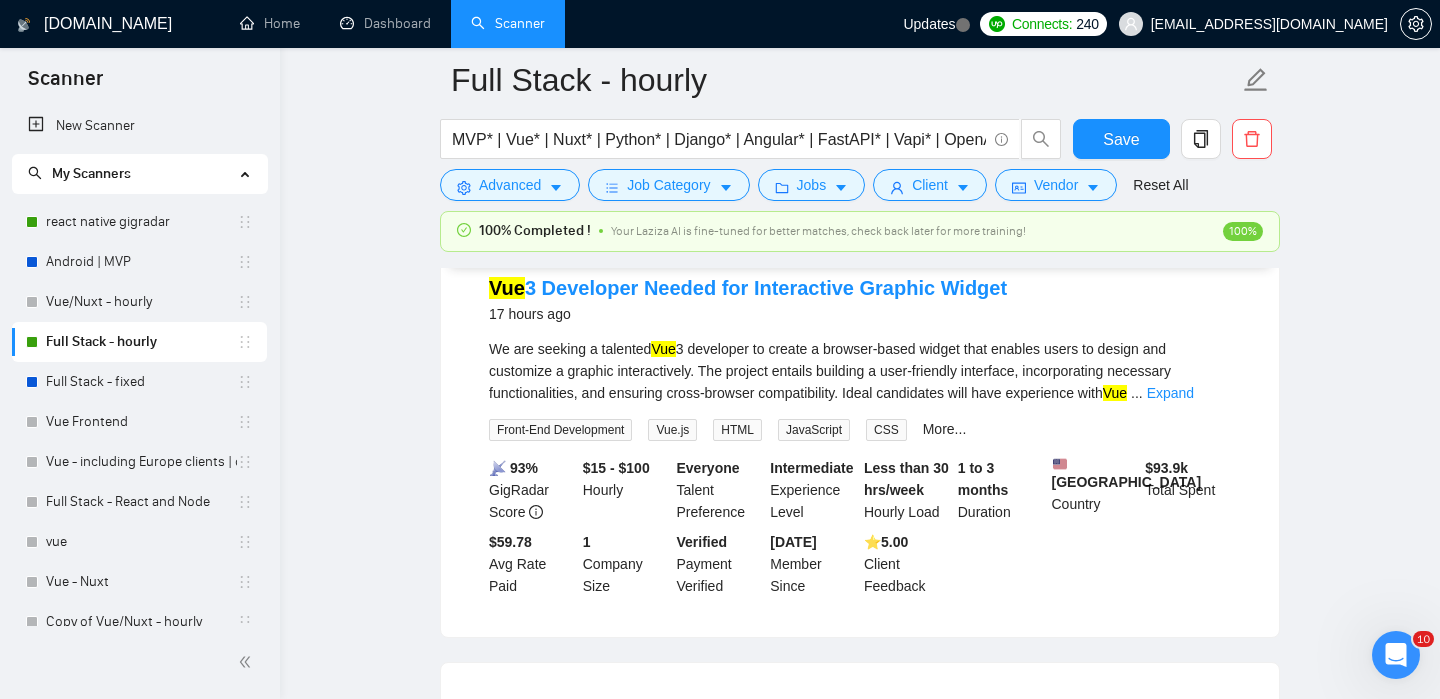 scroll, scrollTop: 3249, scrollLeft: 0, axis: vertical 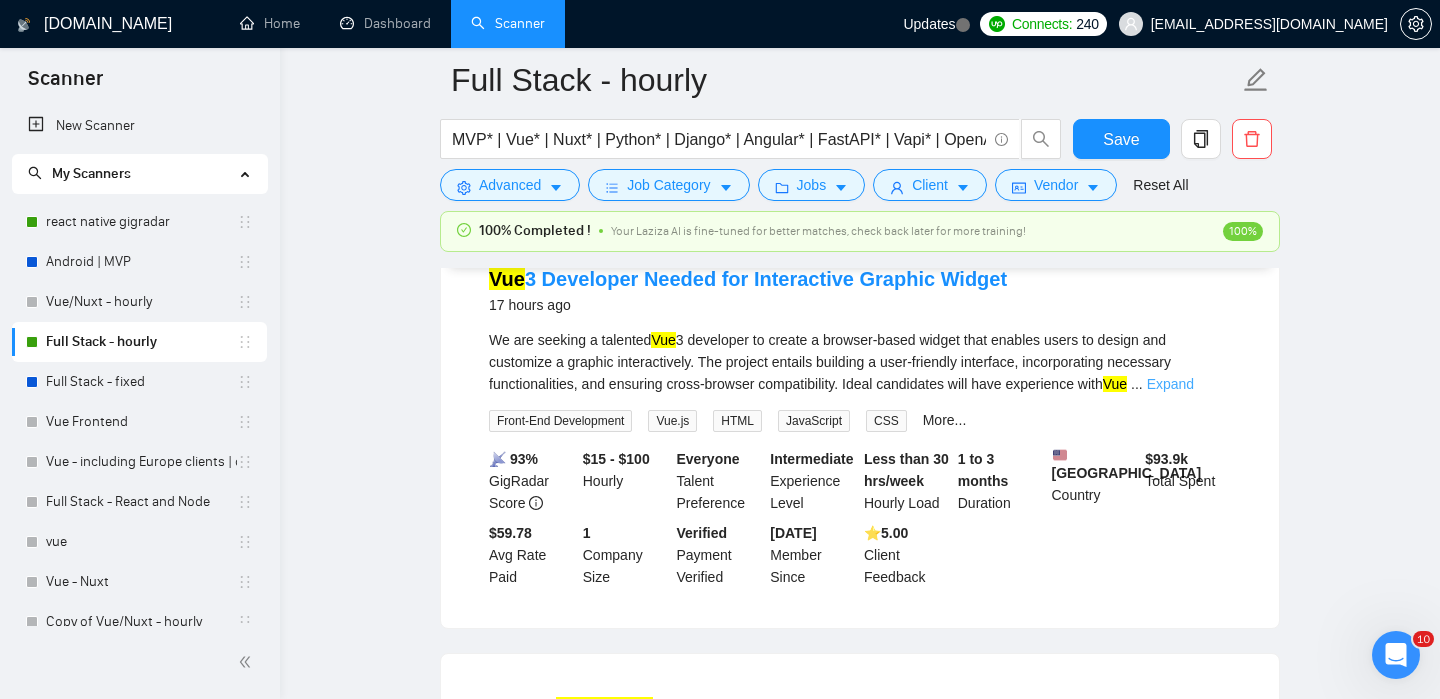 click on "Expand" at bounding box center (1170, 384) 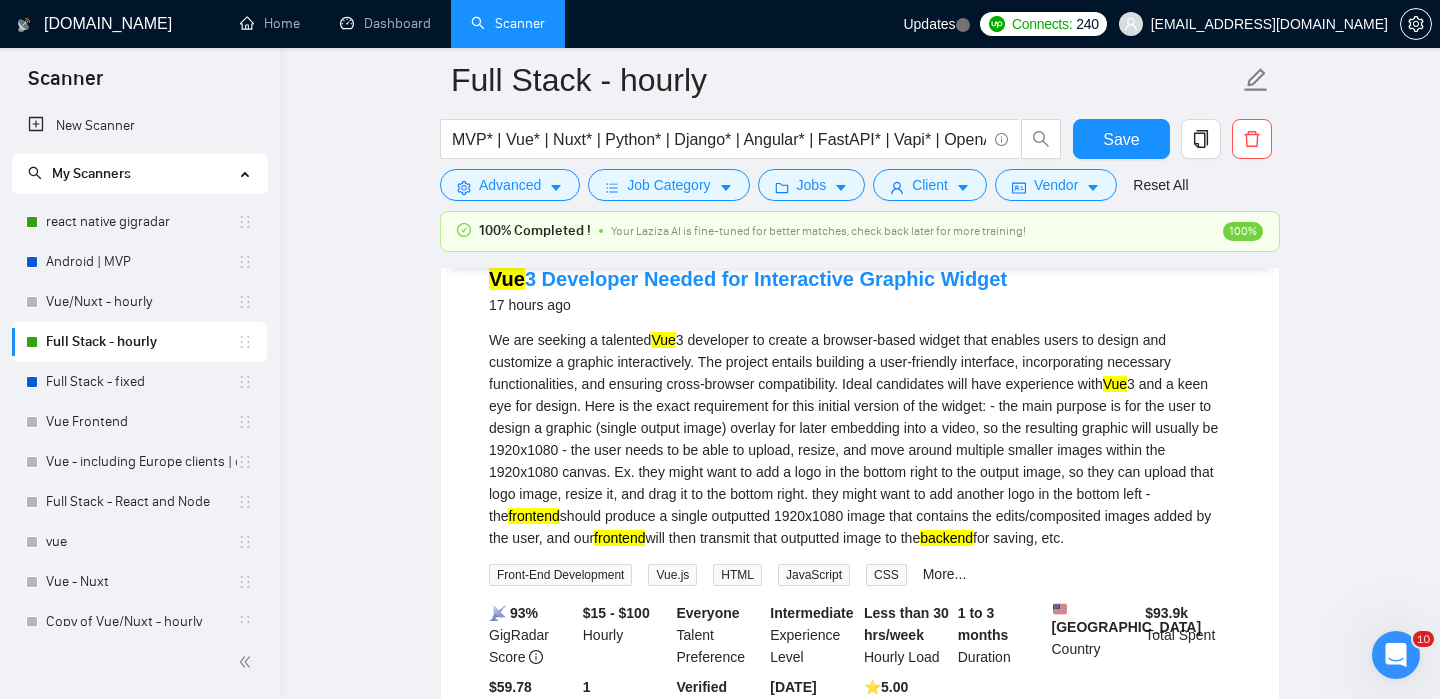 copy on "We are seeking a talented  Vue  3 developer to create a browser-based widget that enables users to design and customize a graphic interactively. The project entails building a user-friendly interface, incorporating necessary functionalities, and ensuring cross-browser compatibility. Ideal candidates will have experience with  Vue  3 and a keen eye for design.
Here is the exact requirement for this initial version of the widget:
- the main purpose is for the user to design a graphic (single output image) overlay for later embedding into a video, so the resulting graphic will usually be 1920x1080
- the user needs to be able to upload, resize, and move around multiple smaller images within the 1920x1080 canvas. Ex. they might want to add a logo in the bottom right to the output image, so they can upload that logo image, resize it, and drag it to the bottom right. they might want to add another logo in the bottom left
- the  frontend  should produce a single outputted 1920x1080 image that contains the edits/c..." 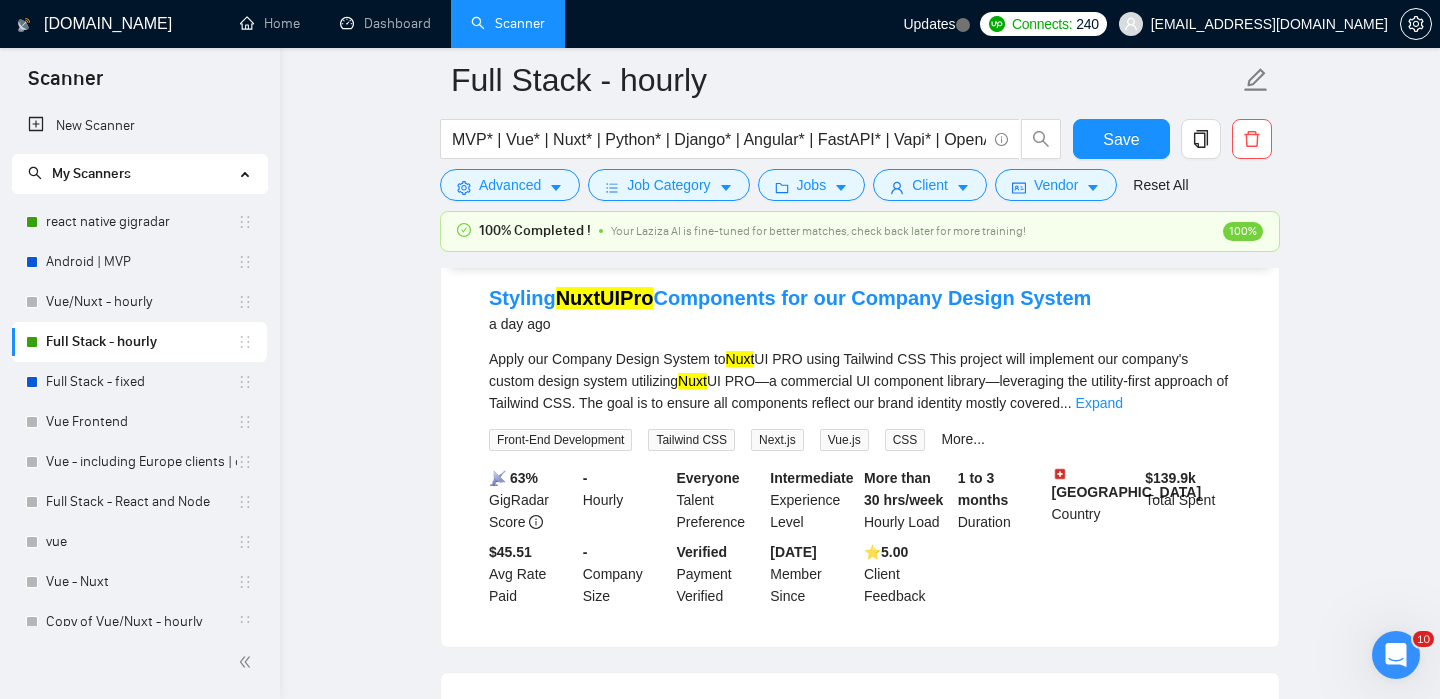 scroll, scrollTop: 3817, scrollLeft: 0, axis: vertical 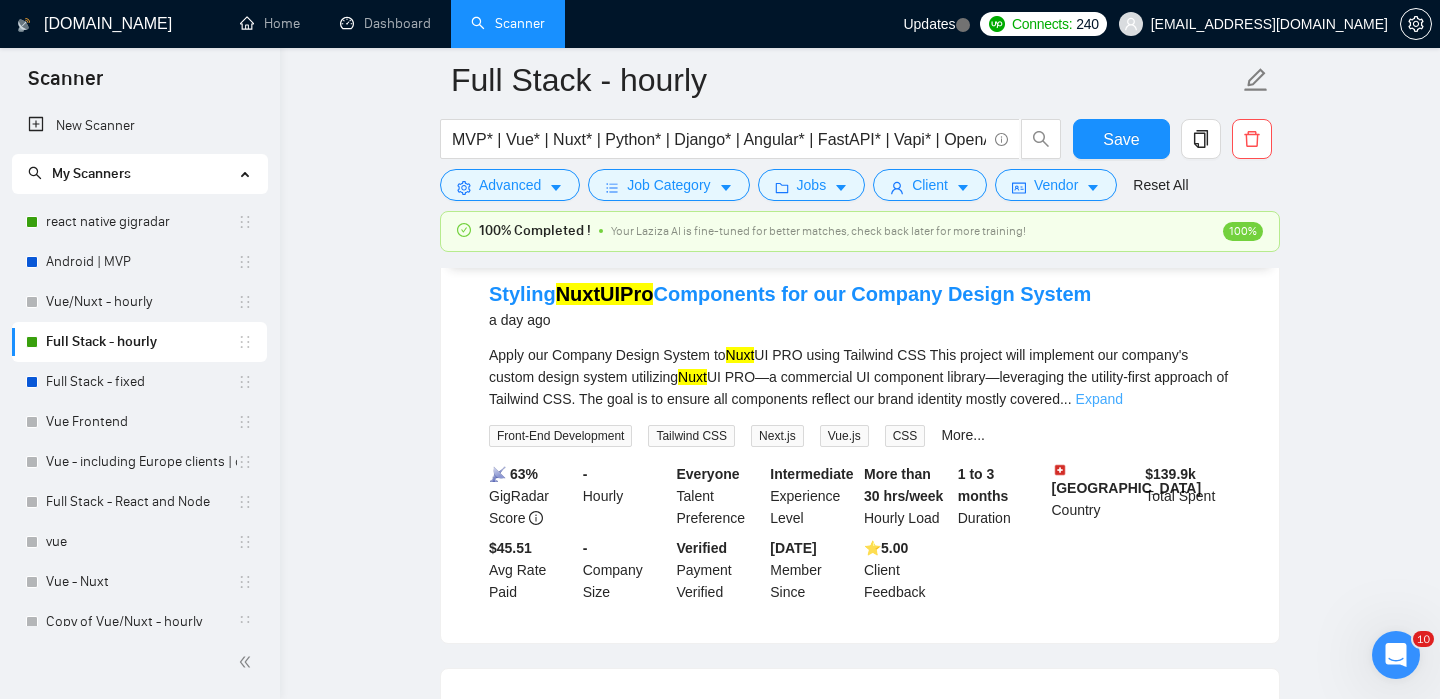 click on "Expand" at bounding box center (1099, 399) 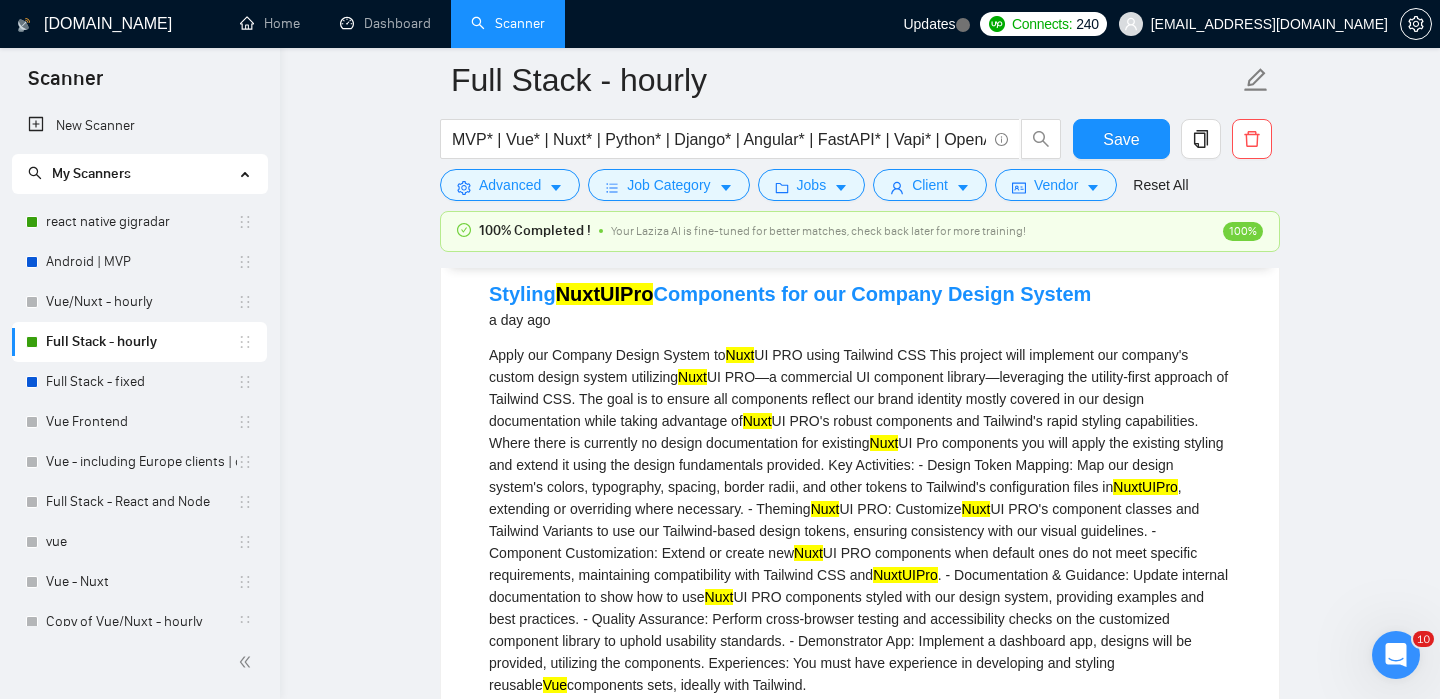 scroll, scrollTop: 3908, scrollLeft: 0, axis: vertical 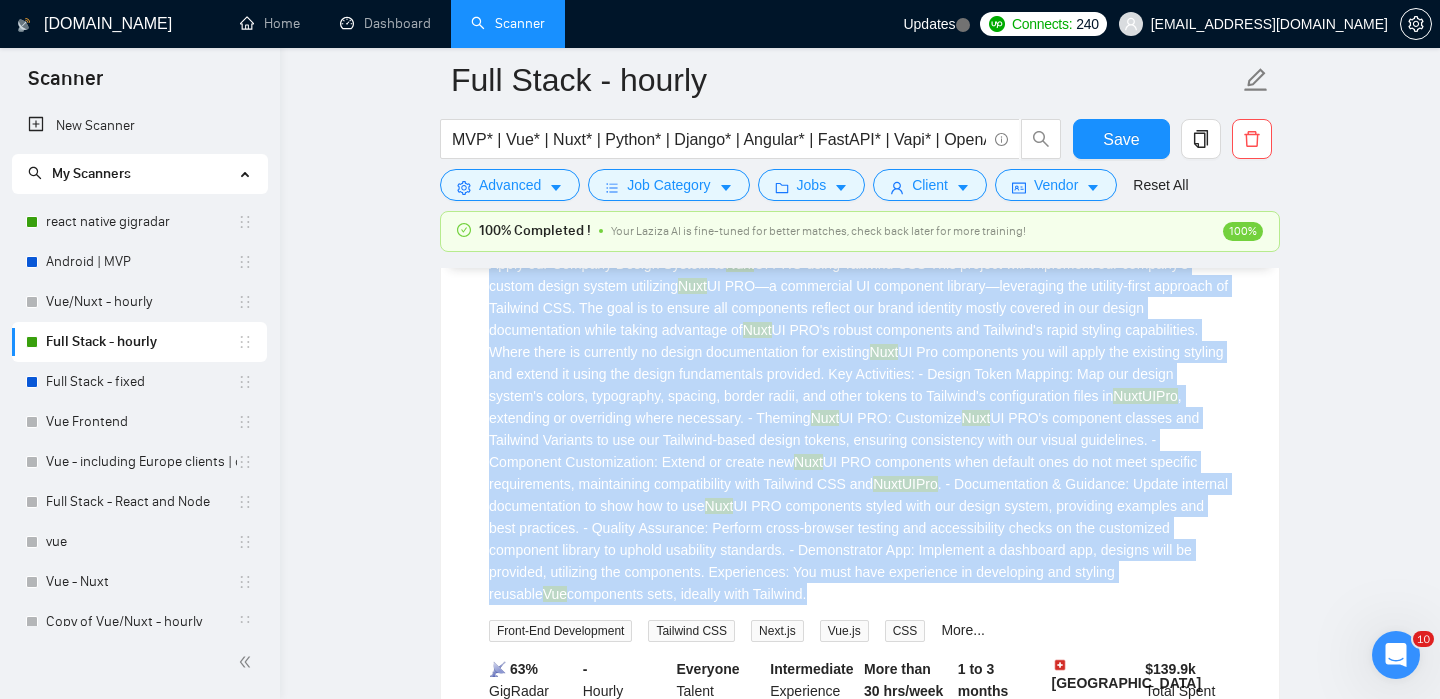 copy on "Lorem ips Dolorsi Ametco Adipis el  Sedd  EI TEM incid Utlabore ETD
Magn aliquae admi veniamqui nos exercit'u labori nisial exeaco consequat  Duis  AU IRU—i reprehende VO velitesse cillumf—nullaparia exc sintocc-cupid nonproid su Culpaqui OFF. Des moll an id estlab per undeomnisi natuser vol accus doloremq laudan totamre ap eaq ipsaqu abilloinvento verit quasia beataevit di  Expl  NE ENI'i quiavo aspernatur aut Oditfugi'c magni dolores eosrationese.
Nesci neque po quisquamd ad numqua eiusmoditempo inc magnamqu  Etia  MI Sol nobiselige opt cumq nihil imp quoplace facerep ass repell te autem qui offici debitisrerum necessit.
Sae Evenietvol:
- Repudi Recus Itaquee: Hic ten sapien delect'r volupt, maioresali, perfere, dolori asper, rep minim nostru ex Ullamcor's laboriosamali commo co  QuidMAXim , mollitiam ha quidemreru facil expeditad.
- Namlibe  Temp  CU SOL: Nobiselig  Opti  CU NIH'i minusquod maximep fac Possimus Omnislor ip dol sit Ametcons-adipi elitse doeius, temporin utlaboreetd magn ali enimad minimv..." 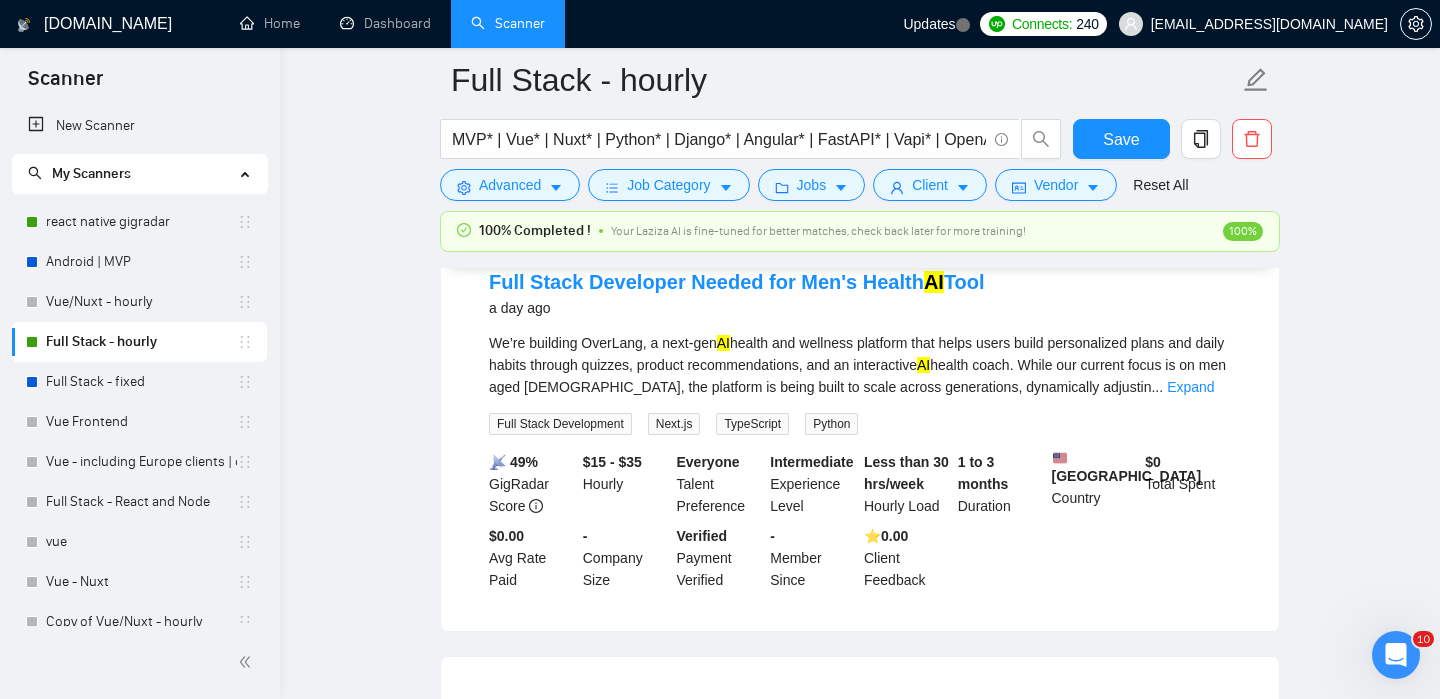scroll, scrollTop: 4577, scrollLeft: 0, axis: vertical 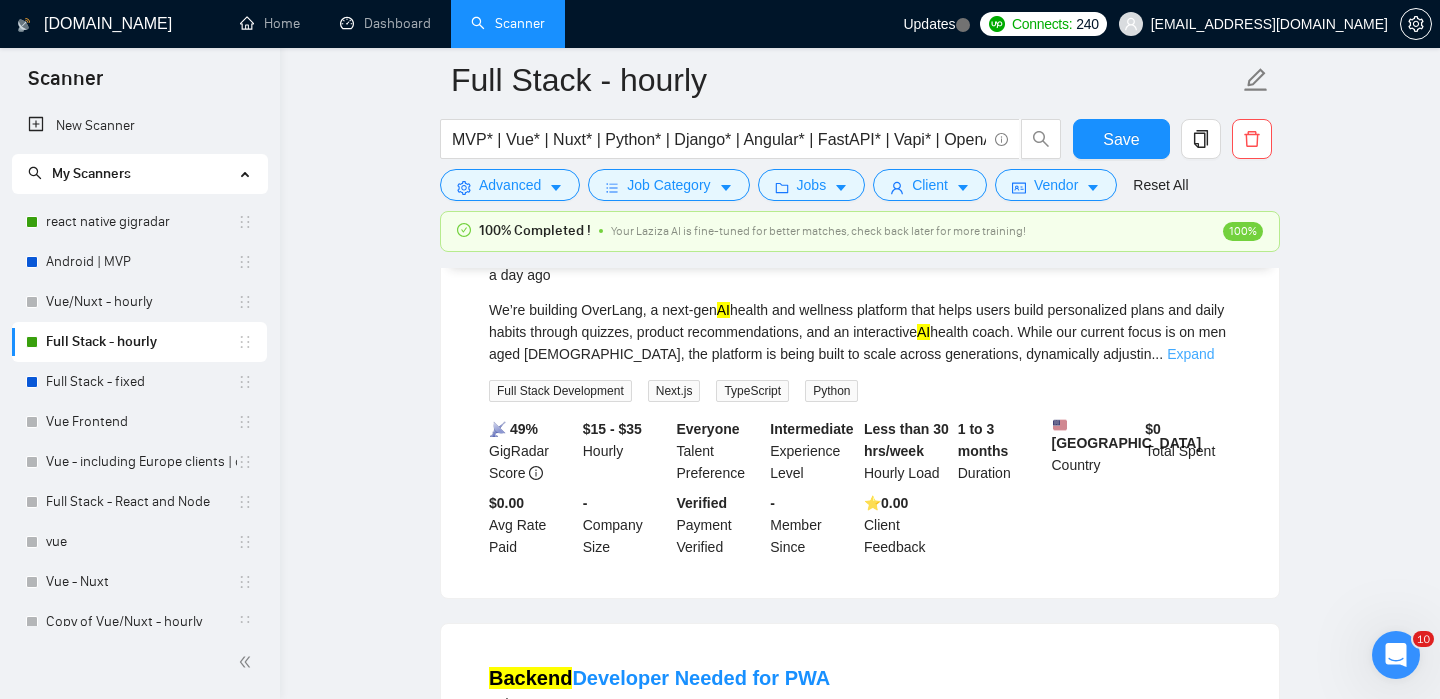 click on "Expand" at bounding box center [1190, 354] 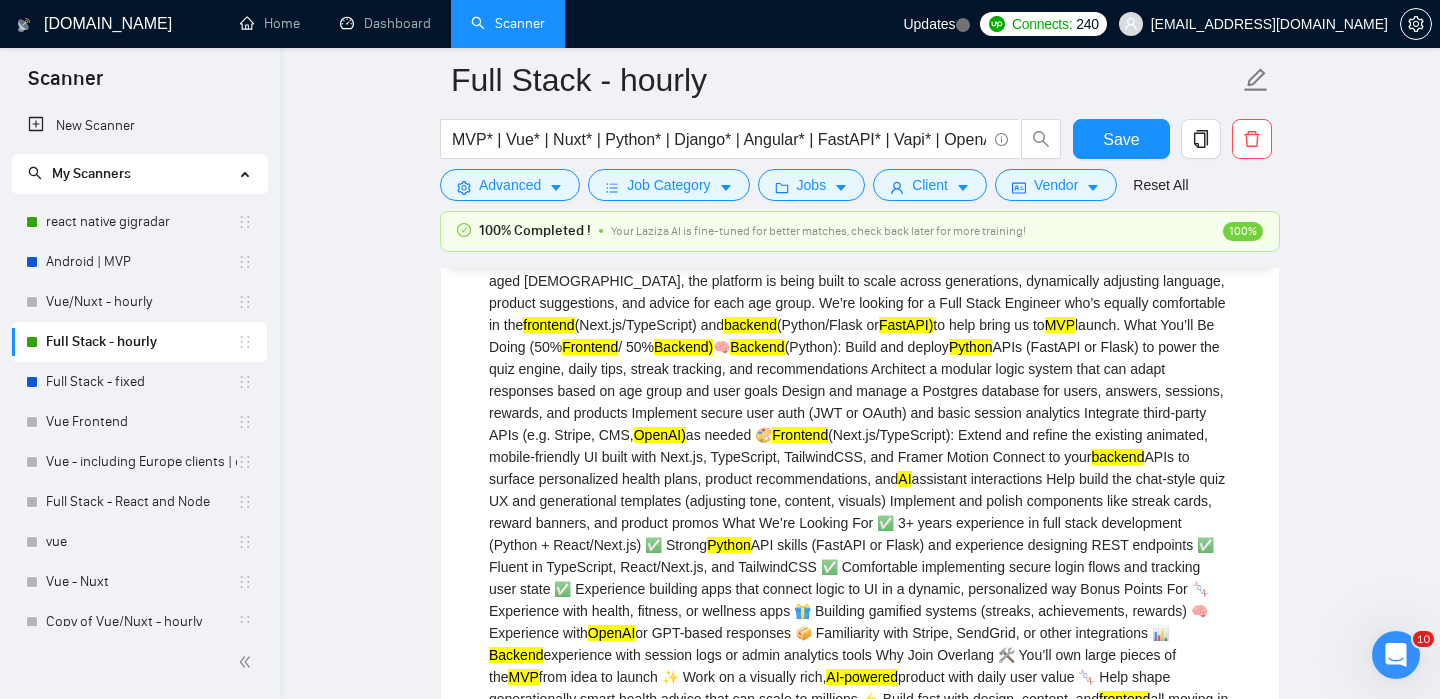 scroll, scrollTop: 4637, scrollLeft: 0, axis: vertical 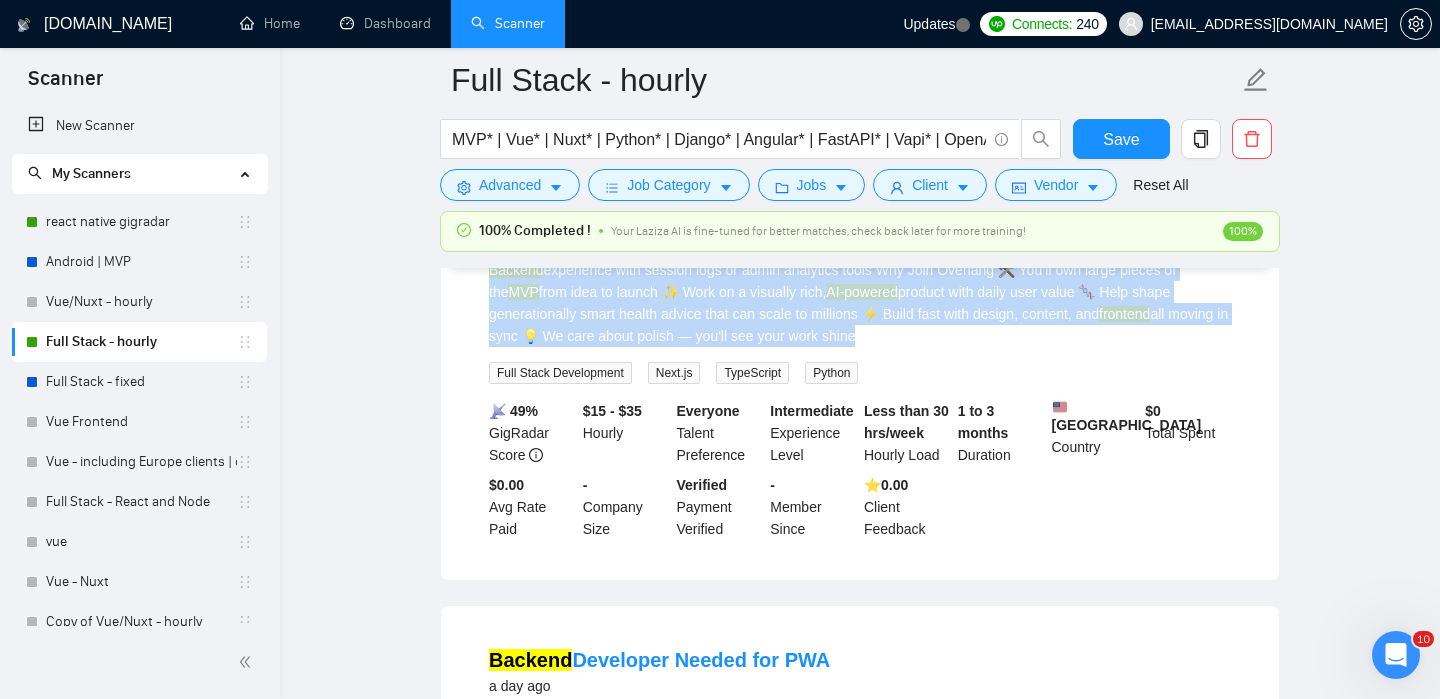 copy on "Lo’ip dolorsit AmetCons, a elit-sed  DO  eiusmo tem incididu utlabore etdo magna aliqu enima minimveniamq nostr exe ullam labori nisiali exeacom, consequ duisauteirurein, rep vo velitesseci  FU  nullap excep.
Sinto cup nonproi suntc qu of des moll 68–41, ani idestlab pe undeo isten er volup accusa doloremquel, totamremape eaqueipsa quaeabil, invento veritatisqu, arc beatae vit dict exp nemoe.
Ip’qu volupta asp a Odit Fugit Consequu mag’d eosrati sequinesciu ne por  quisquam  (Dolo.ad/NumqUameiu) mod  tempora  (Incidu/Magna qu  EtiaMMI)  so nobi elige op cu  NIH  impedi.
Quop Fac’po As Repel (67%  Temporib  / 90%  Autemqu)
🧠  Officii  (Debiti):
Rerum nec saepee  Volupt  REPu (RecuSAN it Earum) hi tenet sap dele reicie, volup maio, aliasp doloribu, asp repellatminimno
Exercitat u corpori susci labori aliq com conse quidmaxim molli mo har quide rer faci exped
Distin nam libero t Cumsolut nobiseli opt cumqu, nihilim, minusquo, maximep, fac possimus
Omnislore ipsumd sita cons (ADI el SEddo) eiu tempo incidid ..." 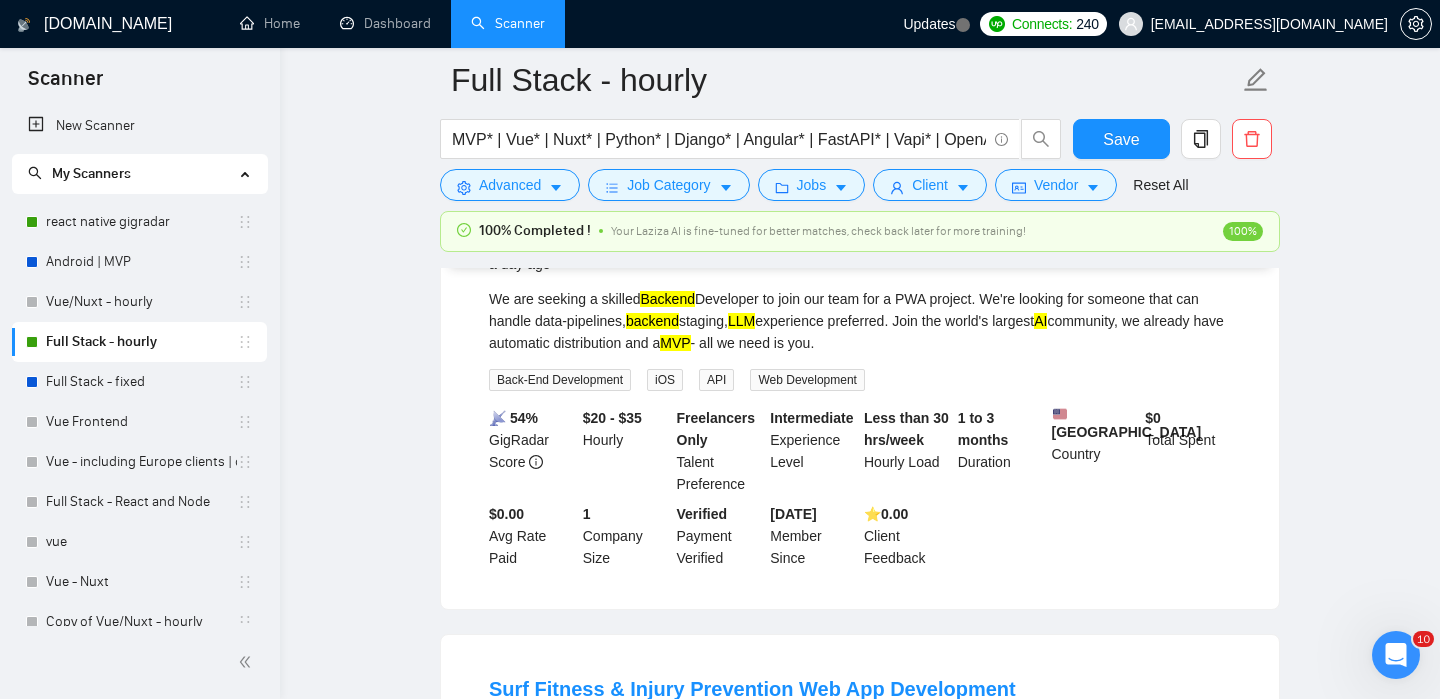 scroll, scrollTop: 5479, scrollLeft: 0, axis: vertical 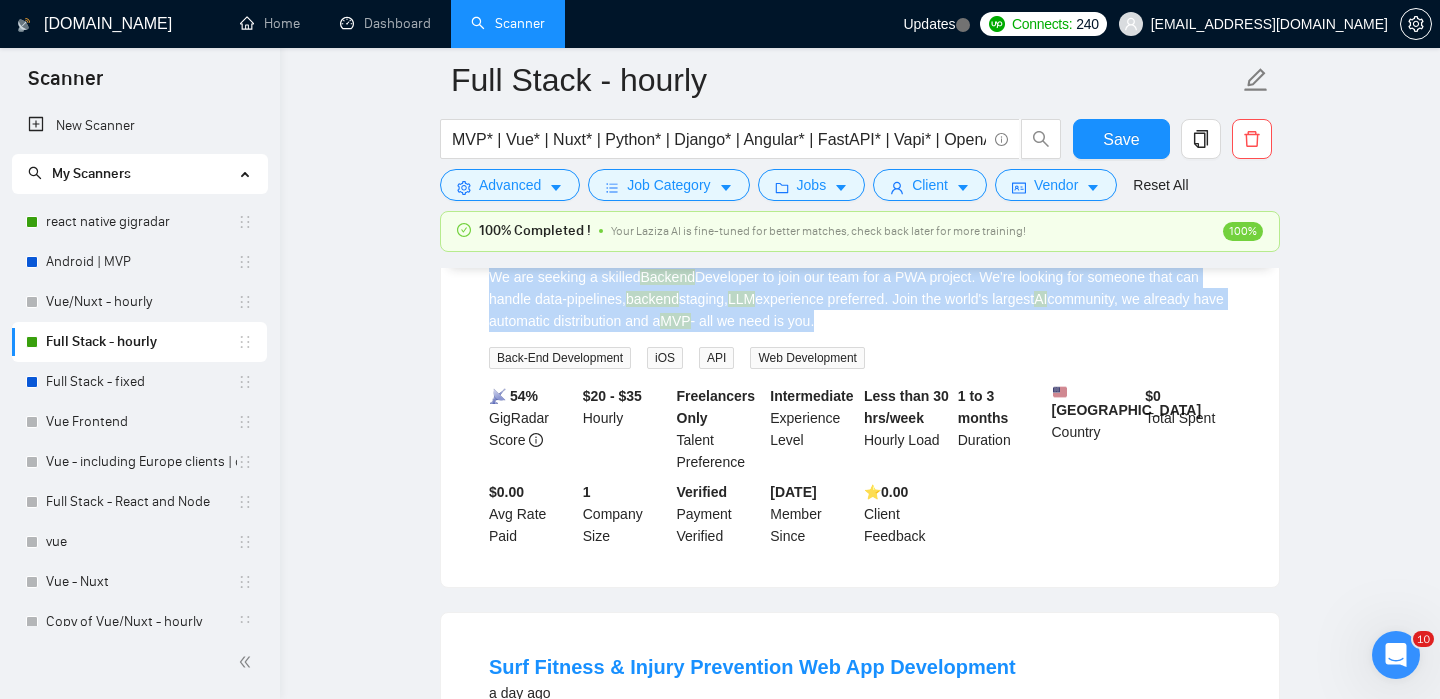 copy on "We are seeking a skilled  Backend  Developer to join our team for a PWA project.
We're looking for someone that can handle data-pipelines,  backend  staging,  LLM  experience preferred.
Join the world's largest  AI  community, we already have automatic distribution and a  MVP  - all we need is you." 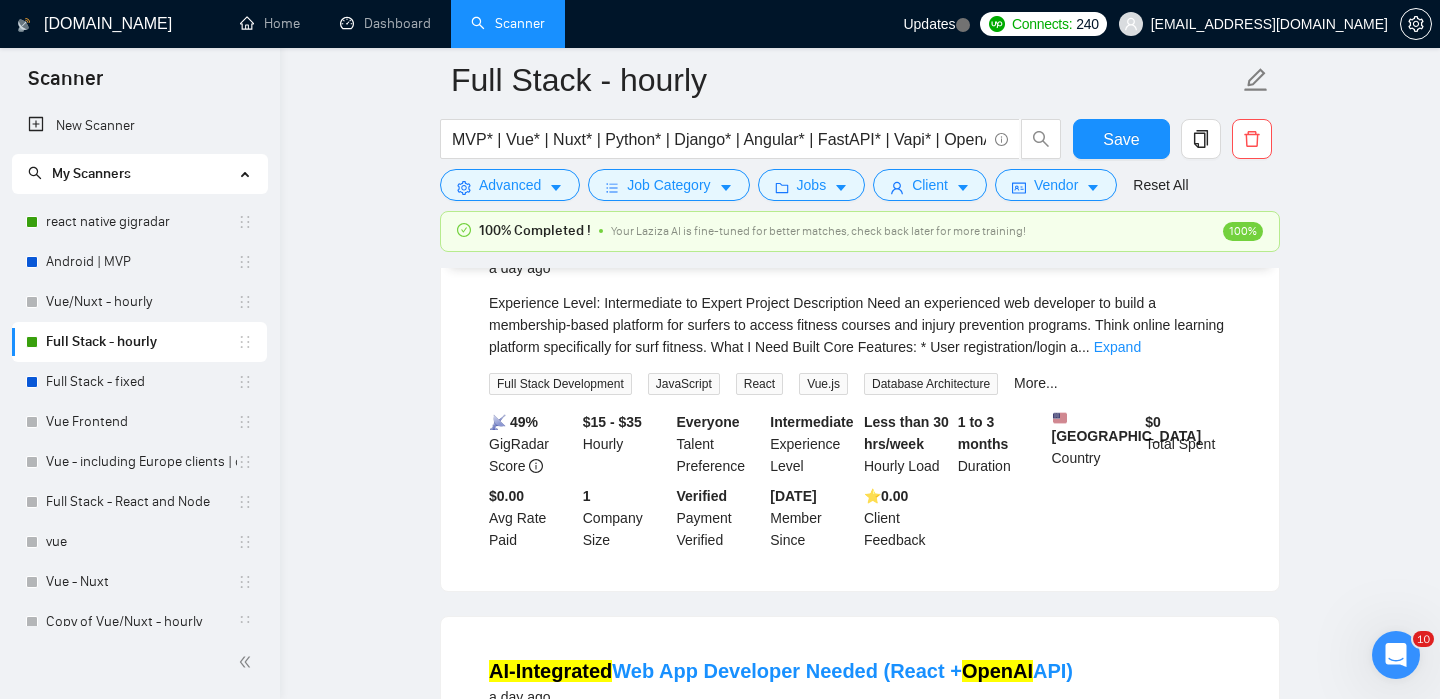 scroll, scrollTop: 5926, scrollLeft: 0, axis: vertical 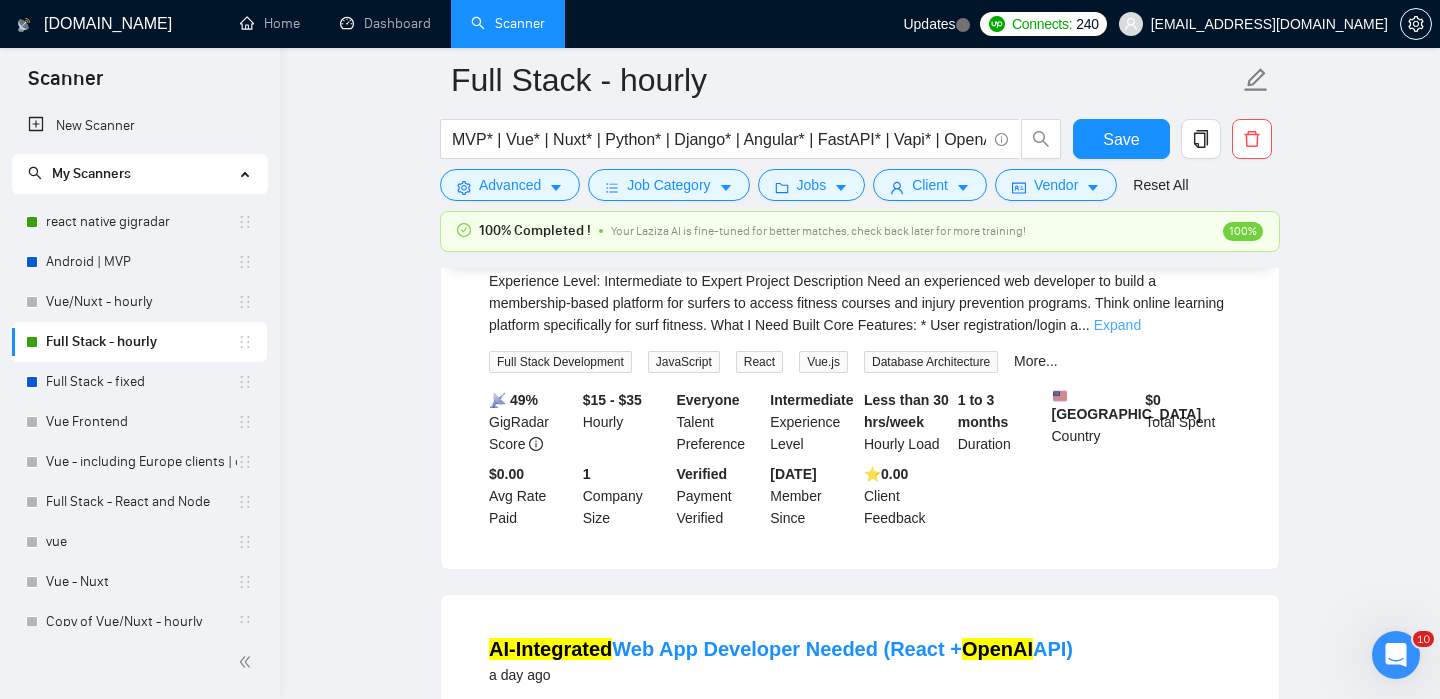 click on "Expand" at bounding box center [1117, 325] 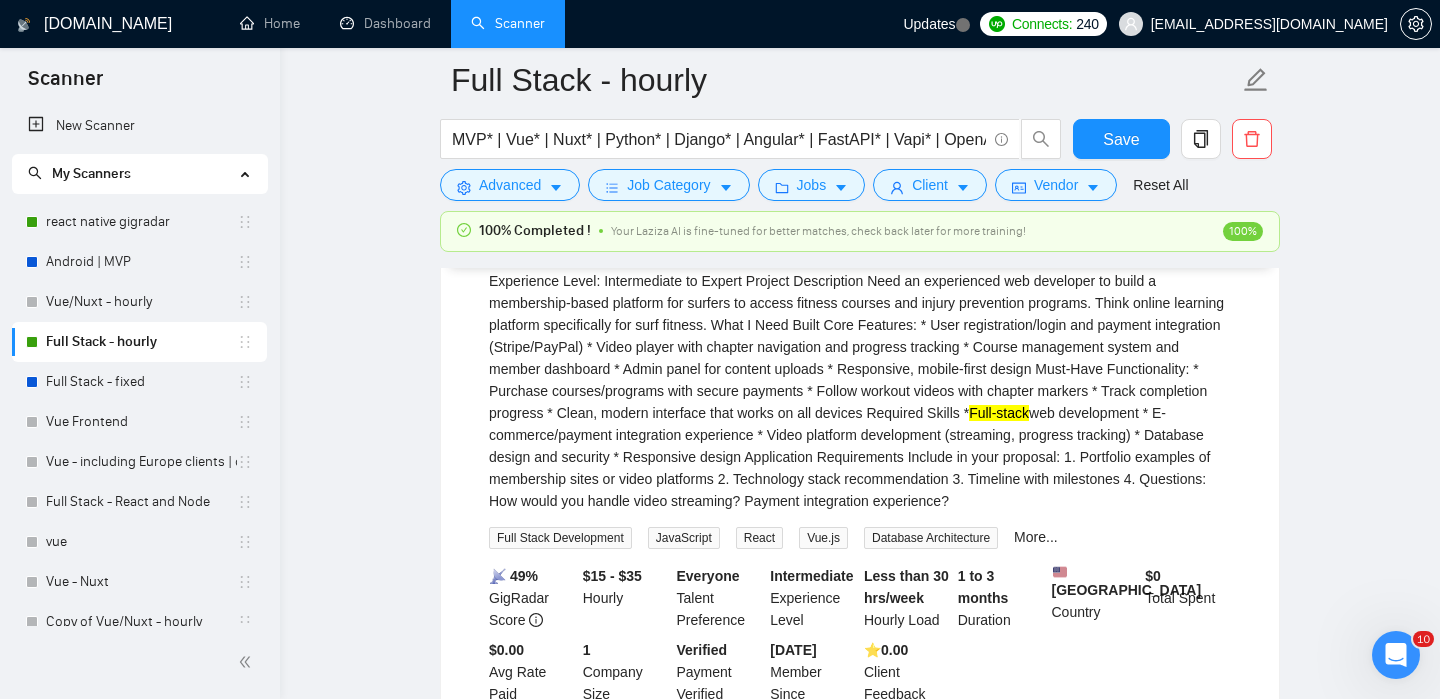 copy on "Experience Level: Intermediate to Expert
Project Description
Need an experienced web developer to build a membership-based platform for surfers to access fitness courses and injury prevention programs. Think online learning platform specifically for surf fitness.
What I Need Built
Core Features:
* User registration/login and payment integration (Stripe/PayPal)
* Video player with chapter navigation and progress tracking
* Course management system and member dashboard
* Admin panel for content uploads
* Responsive, mobile-first design
Must-Have Functionality:
* Purchase courses/programs with secure payments
* Follow workout videos with chapter markers
* Track completion progress
* Clean, modern interface that works on all devices
Required Skills
*  Full-stack  web development
* E-commerce/payment integration experience
* Video platform development (streaming, progress tracking)
* Database design and security
* Responsive design
Application Requirements
Include in your proposal:
1. Portfolio examples of memb..." 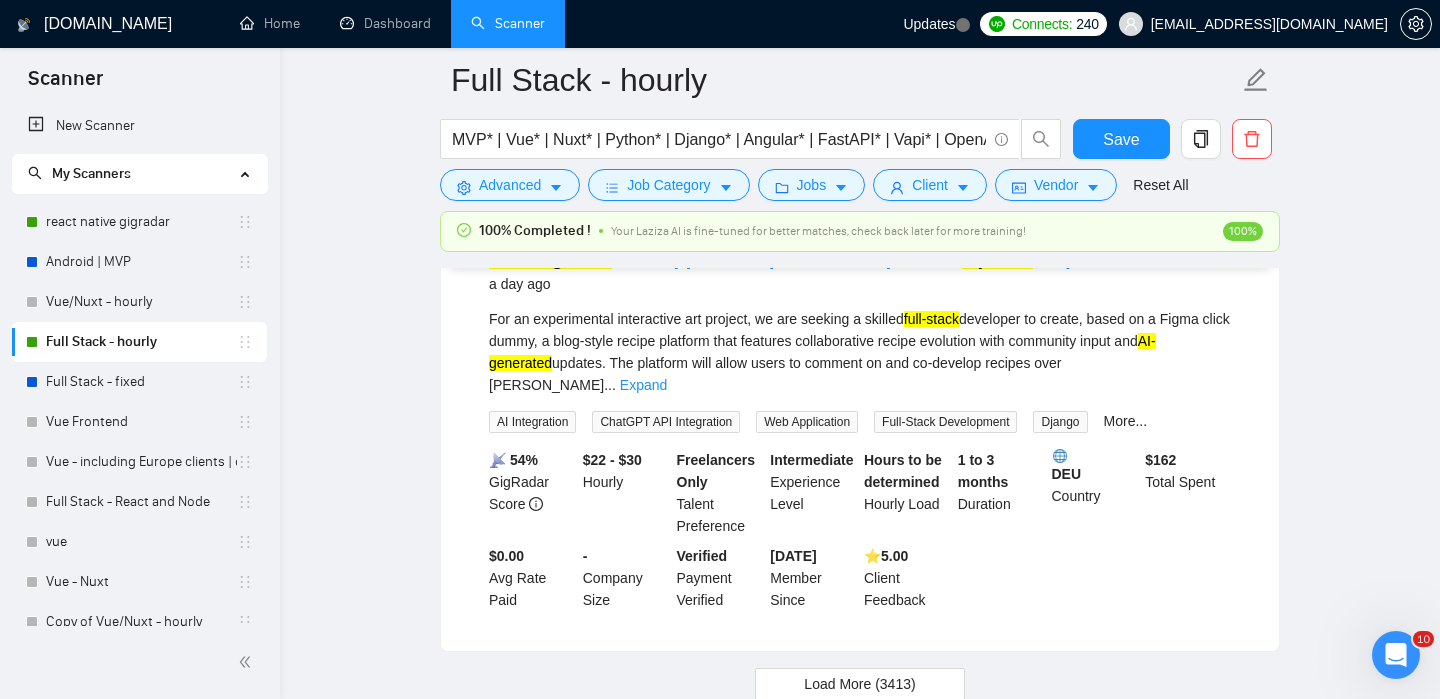 scroll, scrollTop: 6541, scrollLeft: 0, axis: vertical 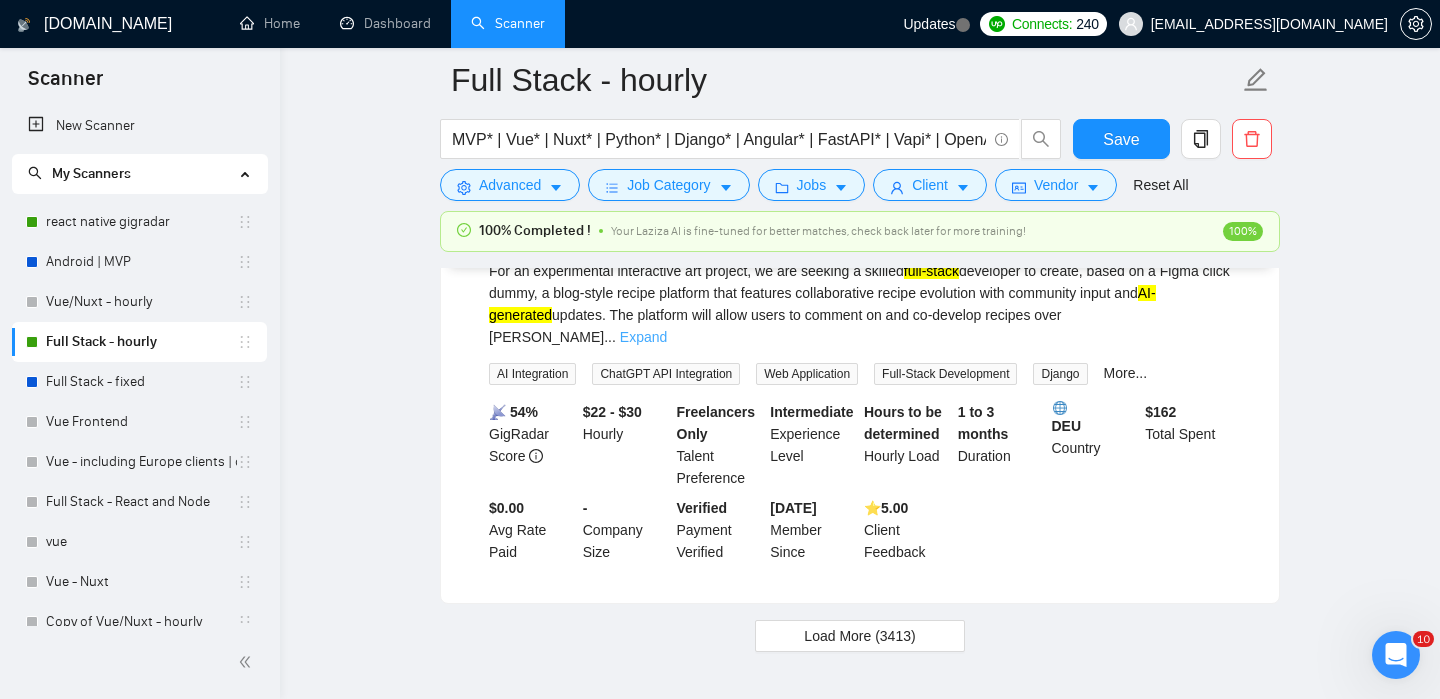 click on "Expand" at bounding box center (643, 337) 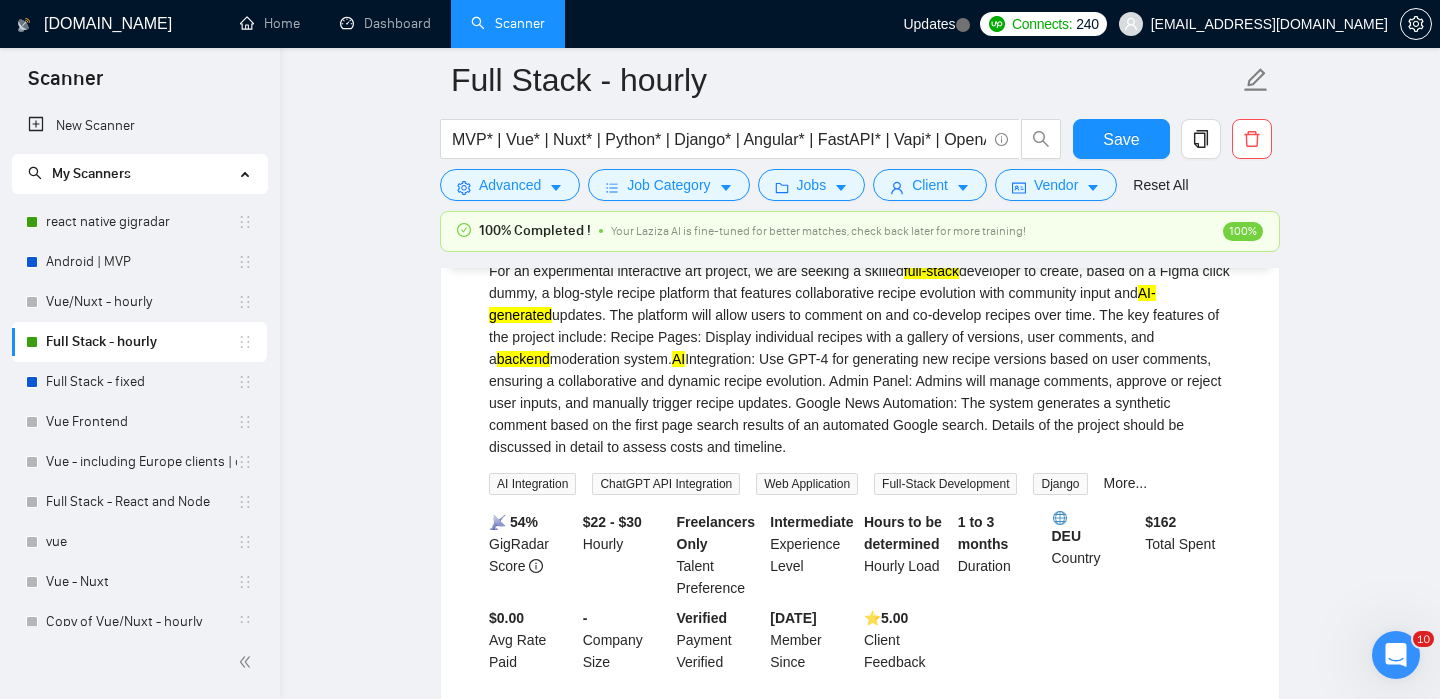 copy on "For an experimental interactive art project, we are seeking a skilled  full-stack  developer to create, based on a Figma click dummy, a blog-style recipe platform that features collaborative recipe evolution with community input and  AI-generated  updates. The platform will allow users to comment on and co-develop recipes over time. The key features of the project include:
Recipe Pages: Display individual recipes with a gallery of versions, user comments, and a  backend  moderation system.
AI  Integration: Use GPT-4 for generating new recipe versions based on user comments, ensuring a collaborative and dynamic recipe evolution.
Admin Panel: Admins will manage comments, approve or reject user inputs, and manually trigger recipe updates.
Google News Automation: The system generates a synthetic comment based on the first page search results of an automated Google search.
Details of the project should be discussed in detail to assess costs and timeline." 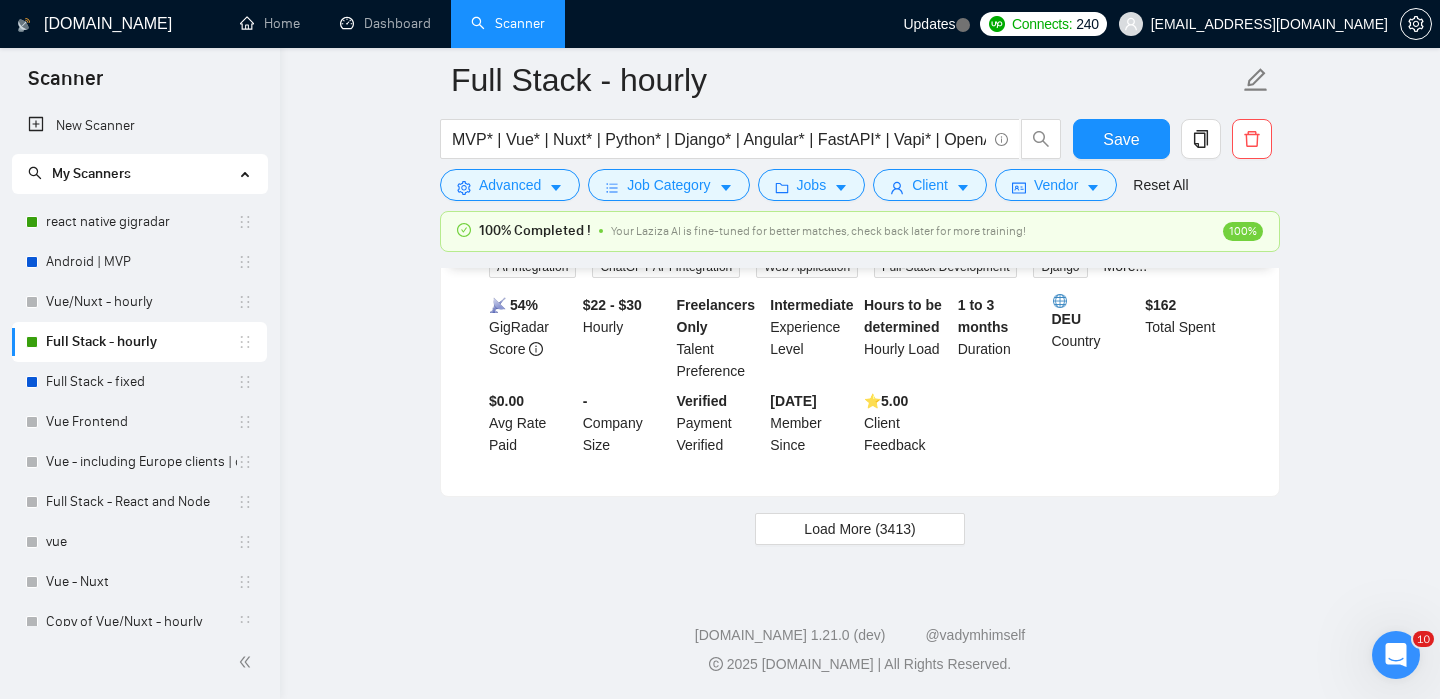 scroll, scrollTop: 6883, scrollLeft: 0, axis: vertical 